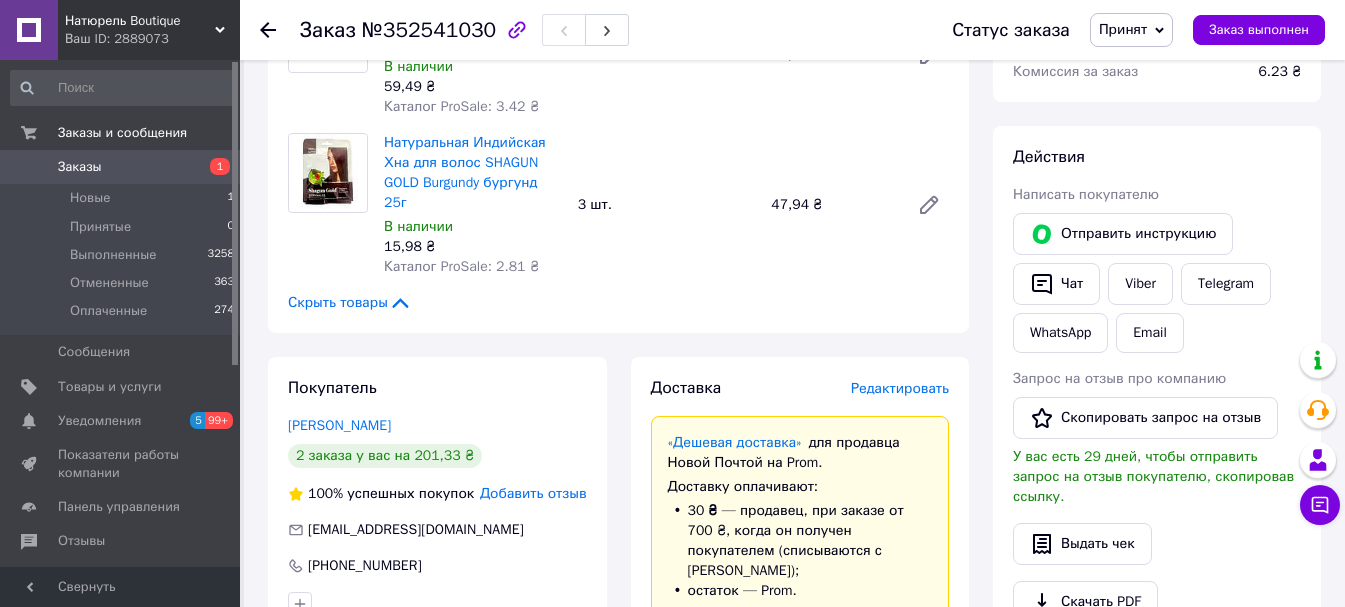 scroll, scrollTop: 500, scrollLeft: 0, axis: vertical 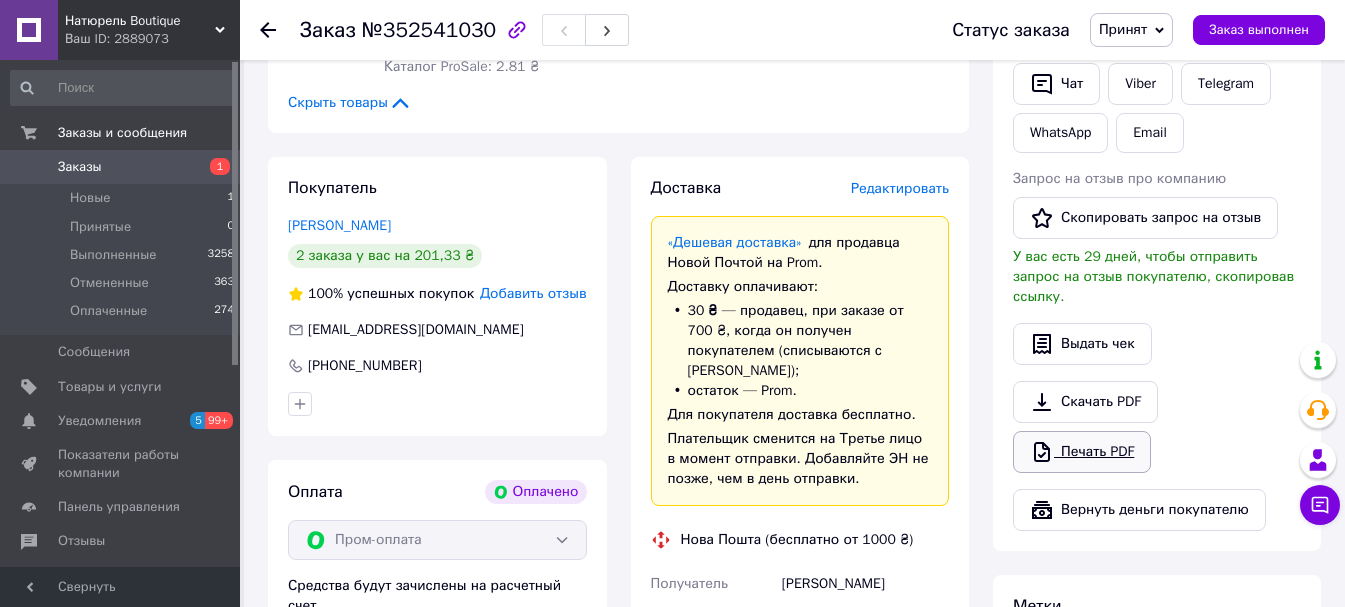 click 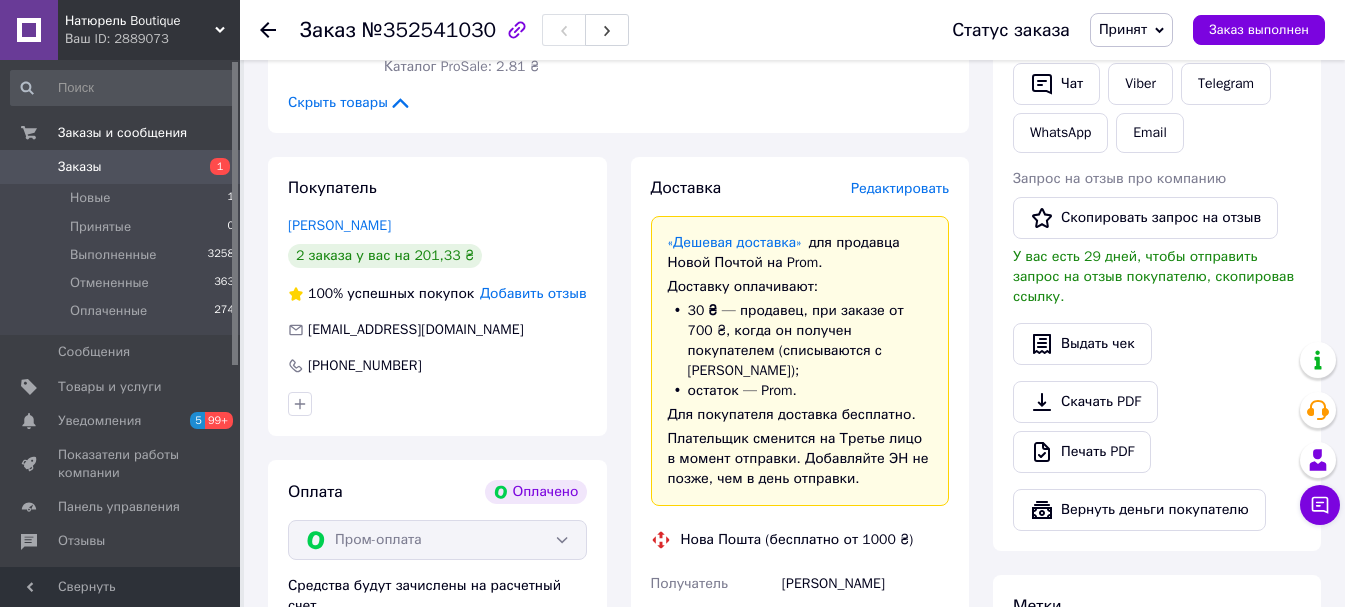 click 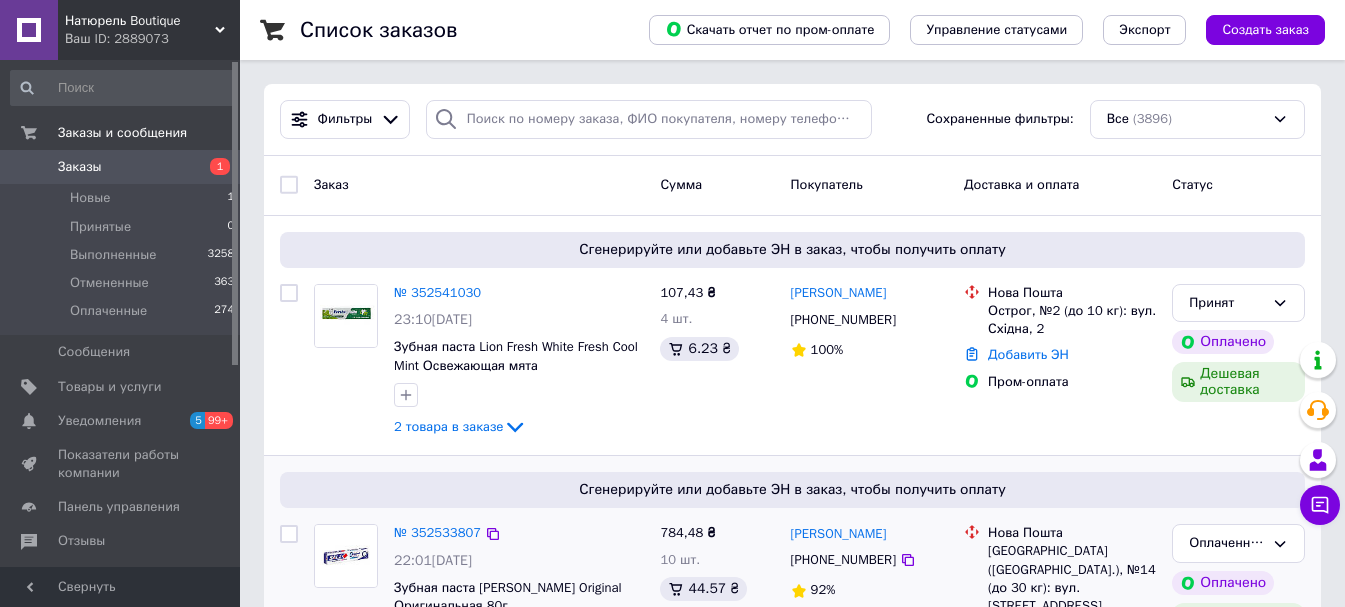 scroll, scrollTop: 100, scrollLeft: 0, axis: vertical 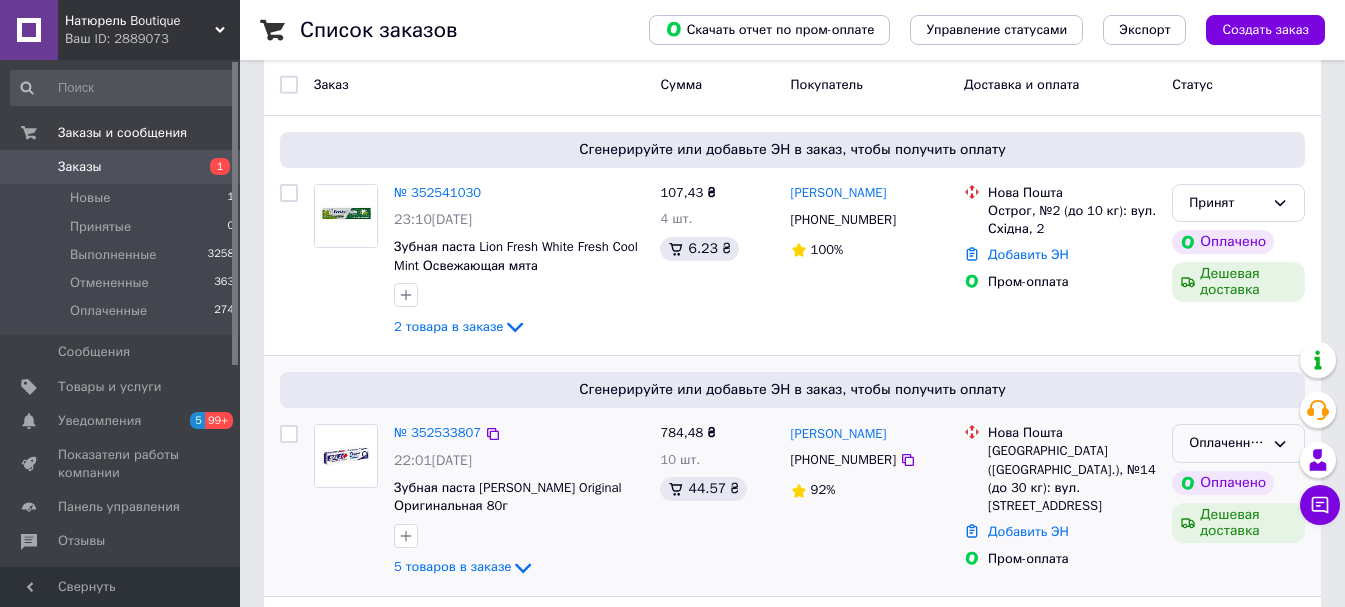 click on "Оплаченный" at bounding box center (1238, 443) 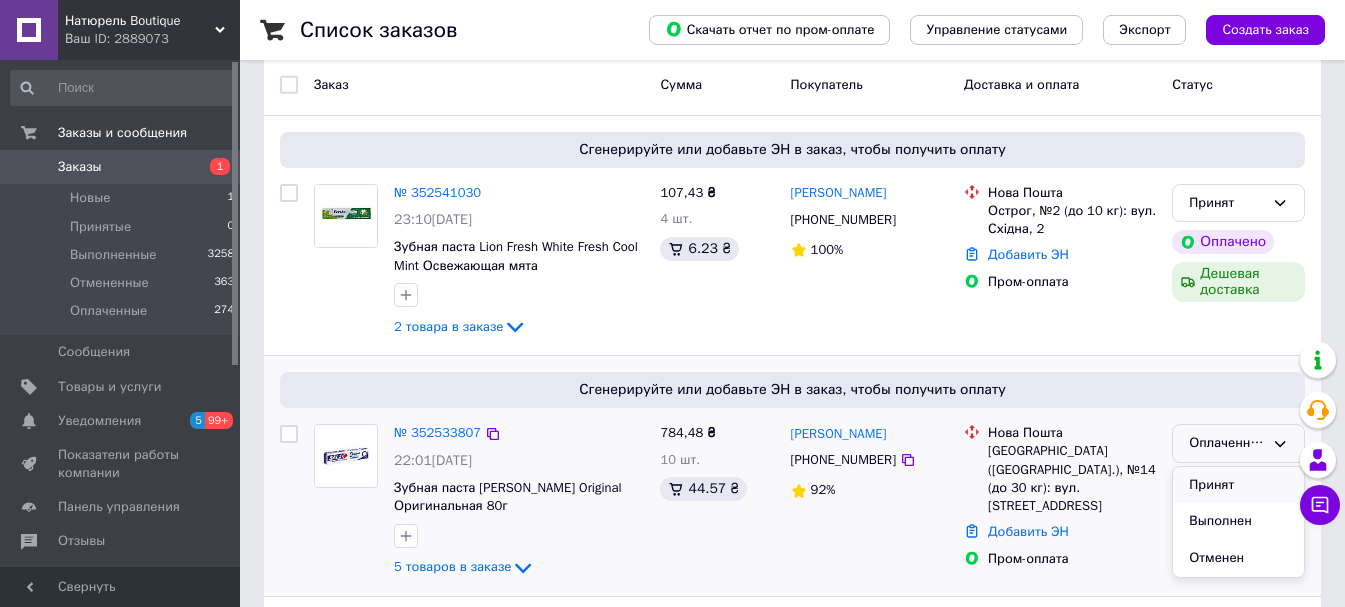 click on "Принят" at bounding box center [1238, 485] 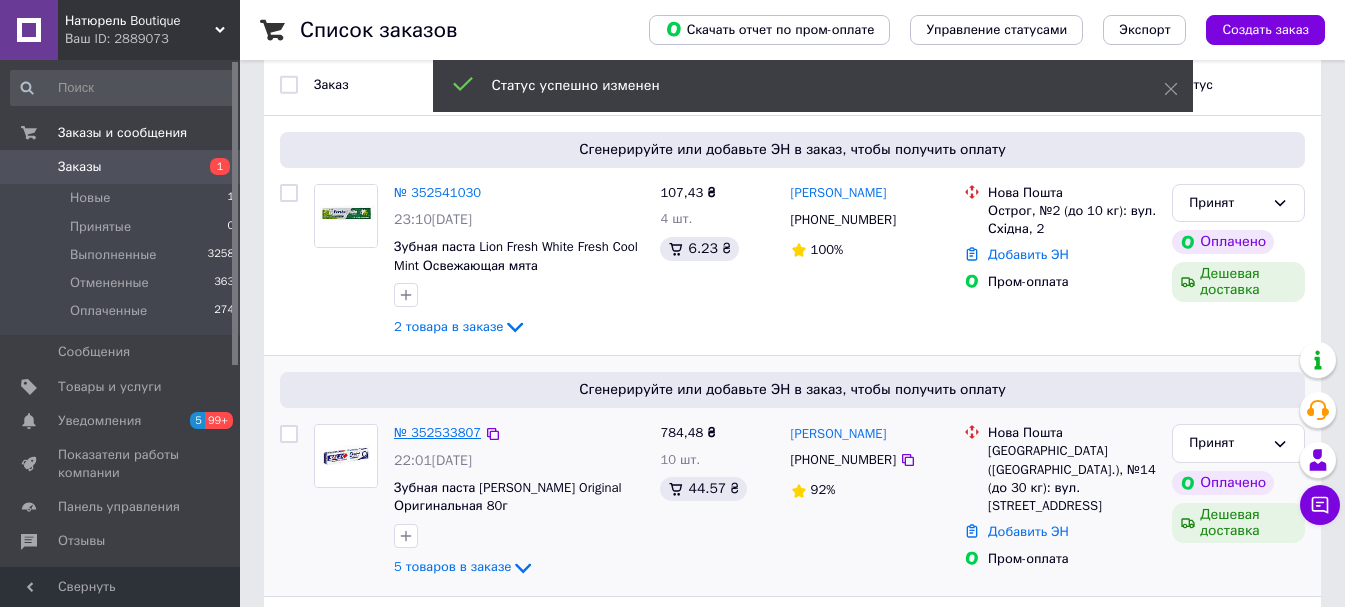 click on "№ 352533807" at bounding box center [437, 432] 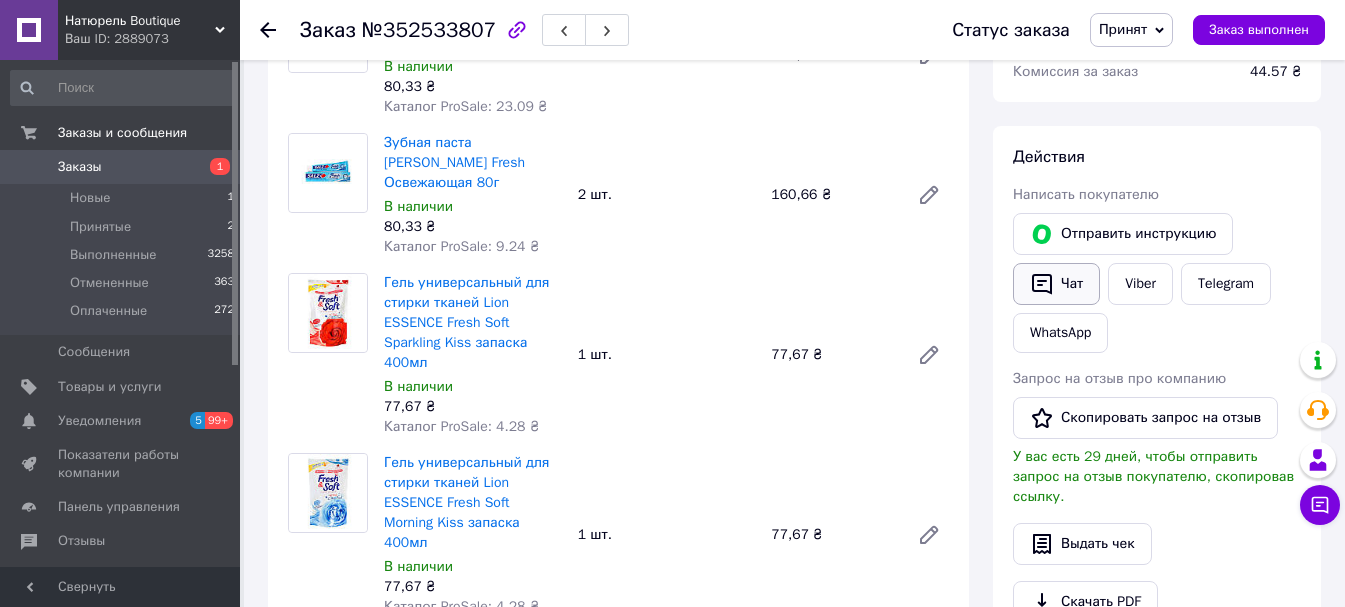 scroll, scrollTop: 500, scrollLeft: 0, axis: vertical 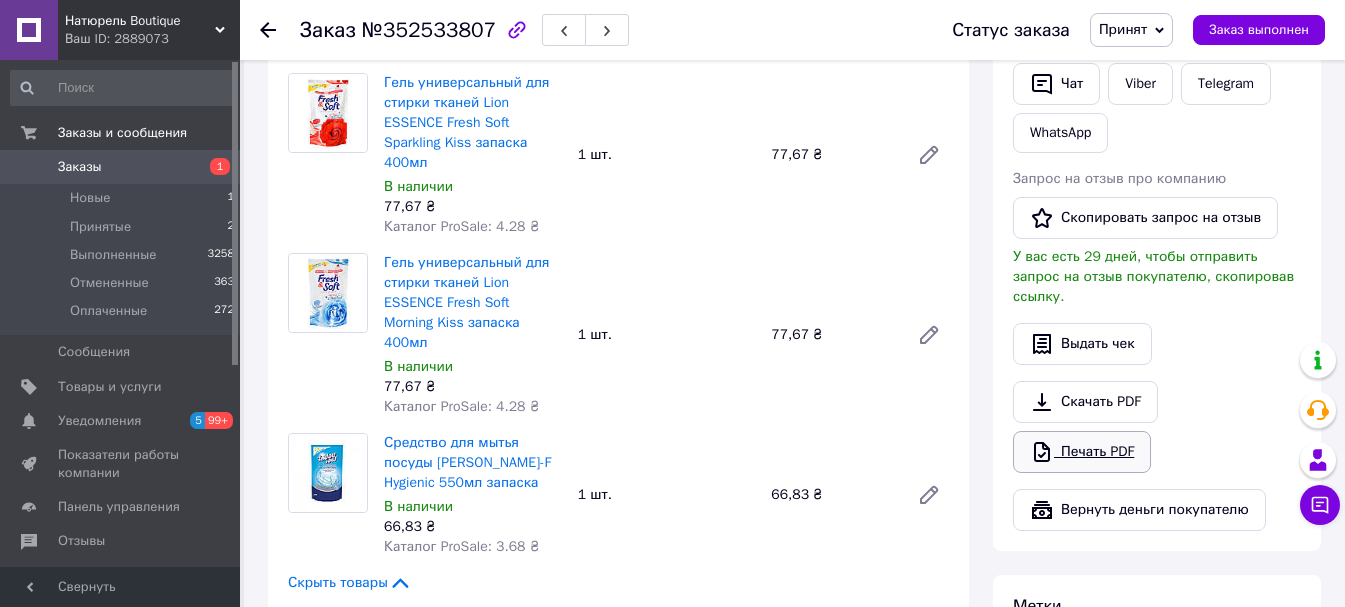 click on "Печать PDF" at bounding box center (1082, 452) 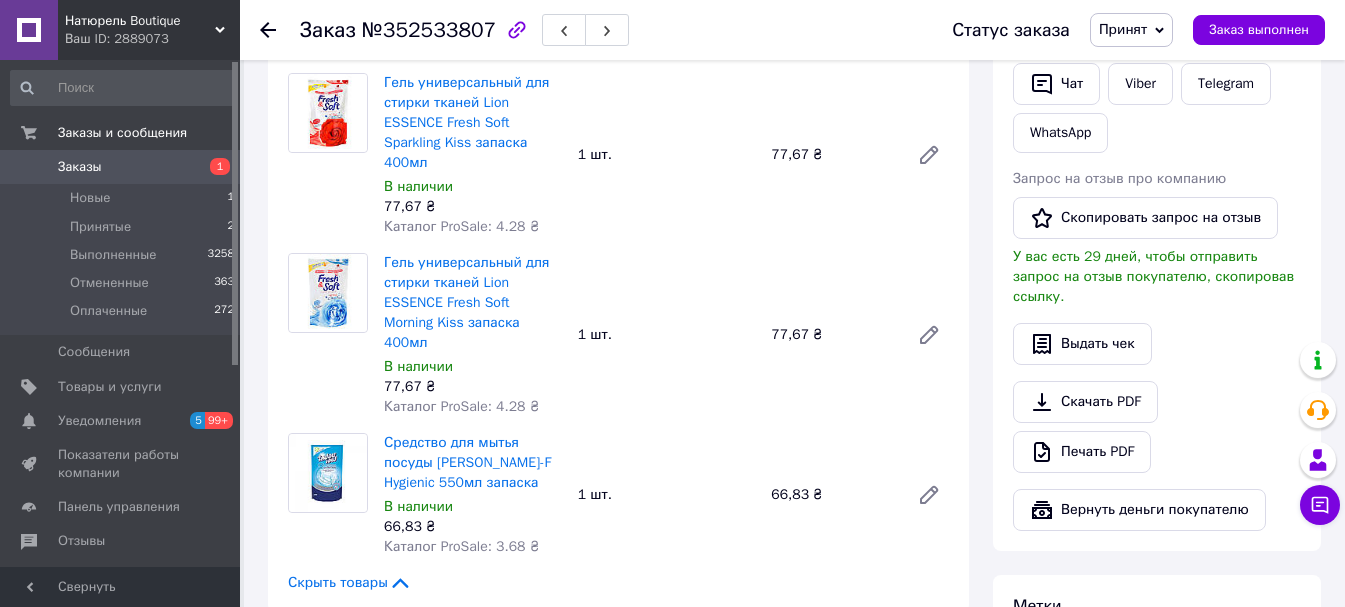 click 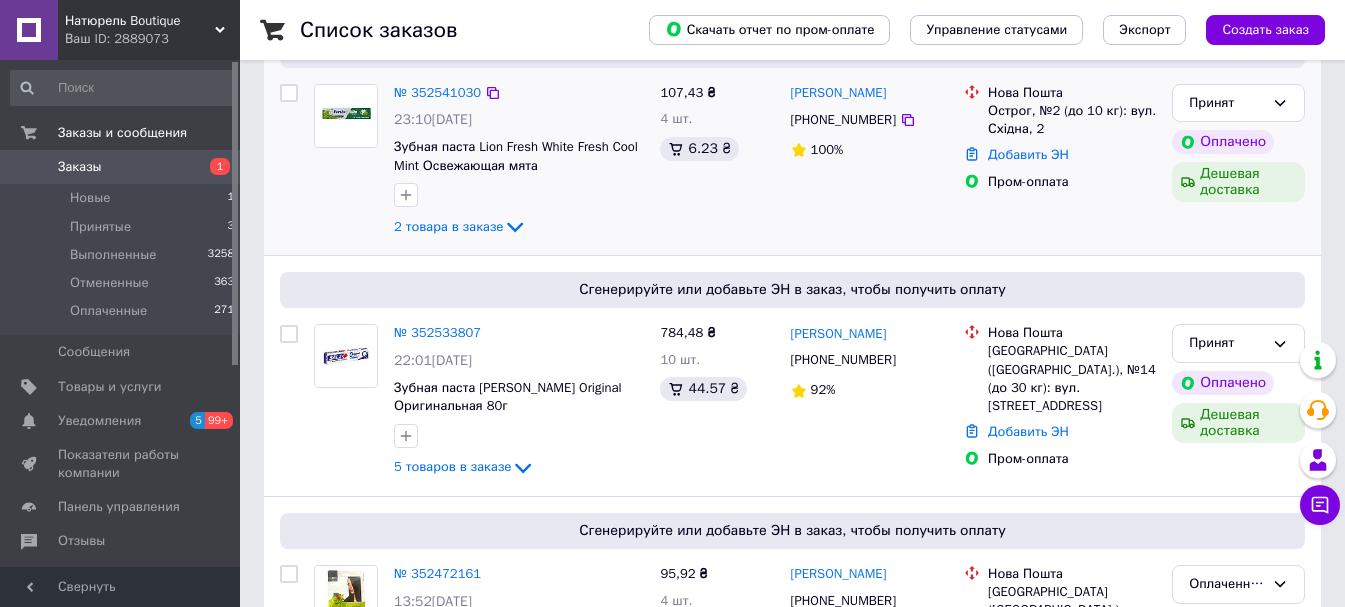 scroll, scrollTop: 400, scrollLeft: 0, axis: vertical 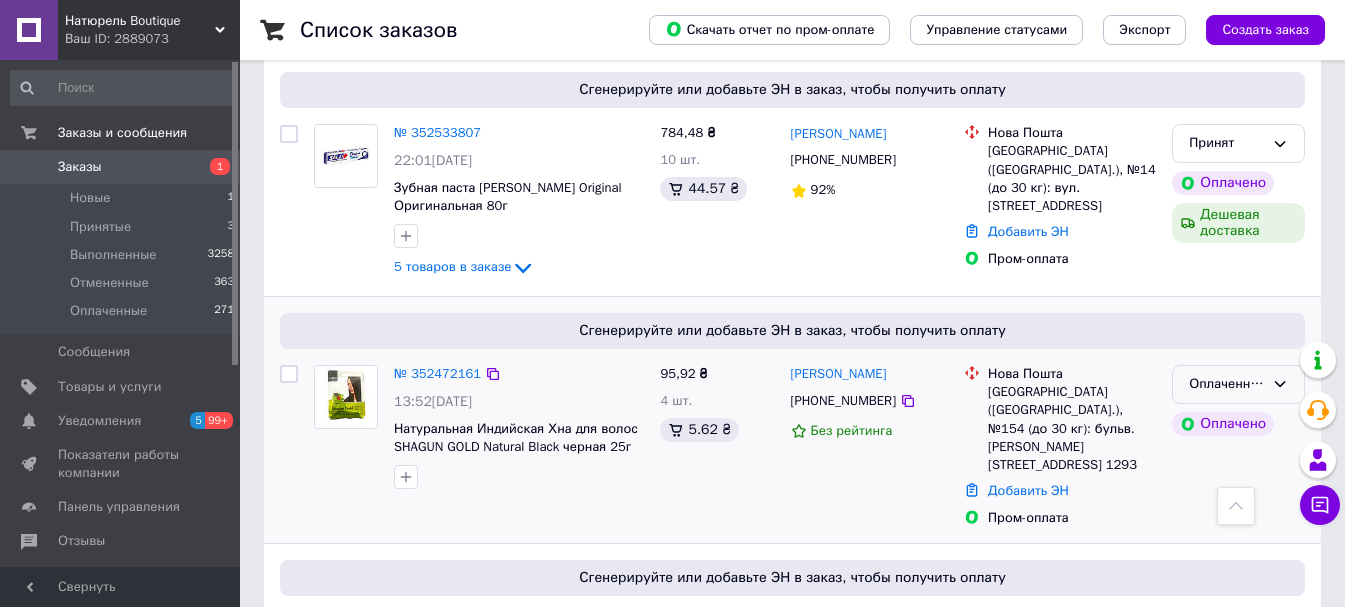click on "Оплаченный" at bounding box center [1226, 384] 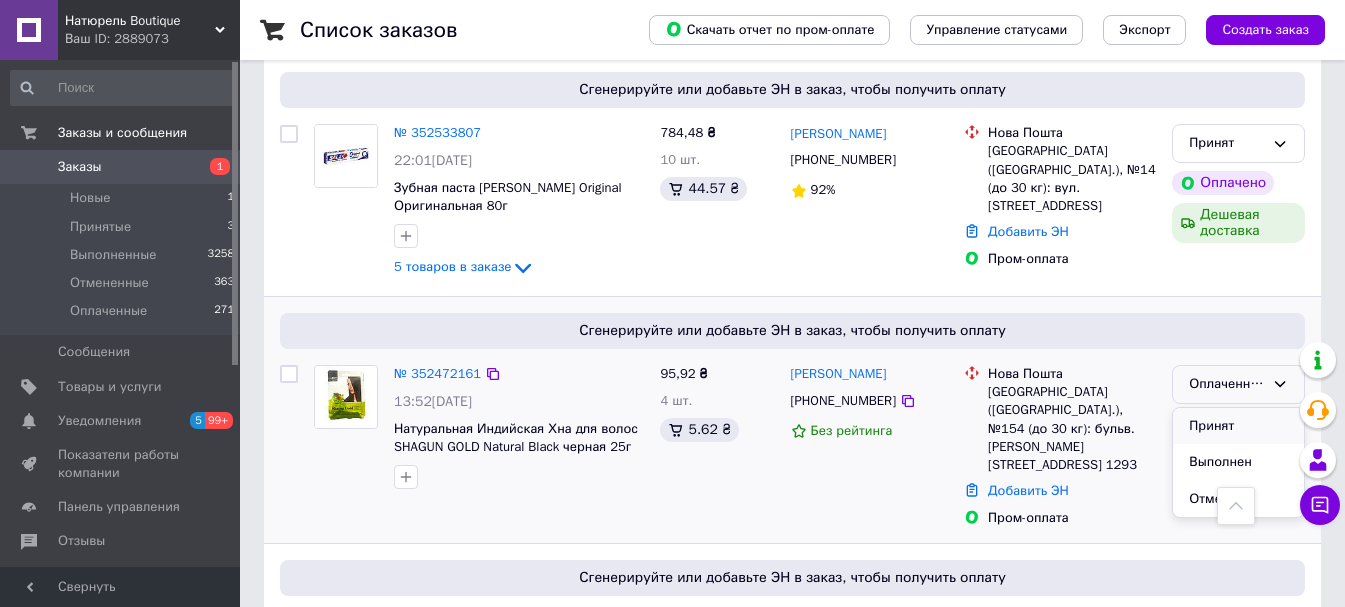 click on "Принят" at bounding box center [1238, 426] 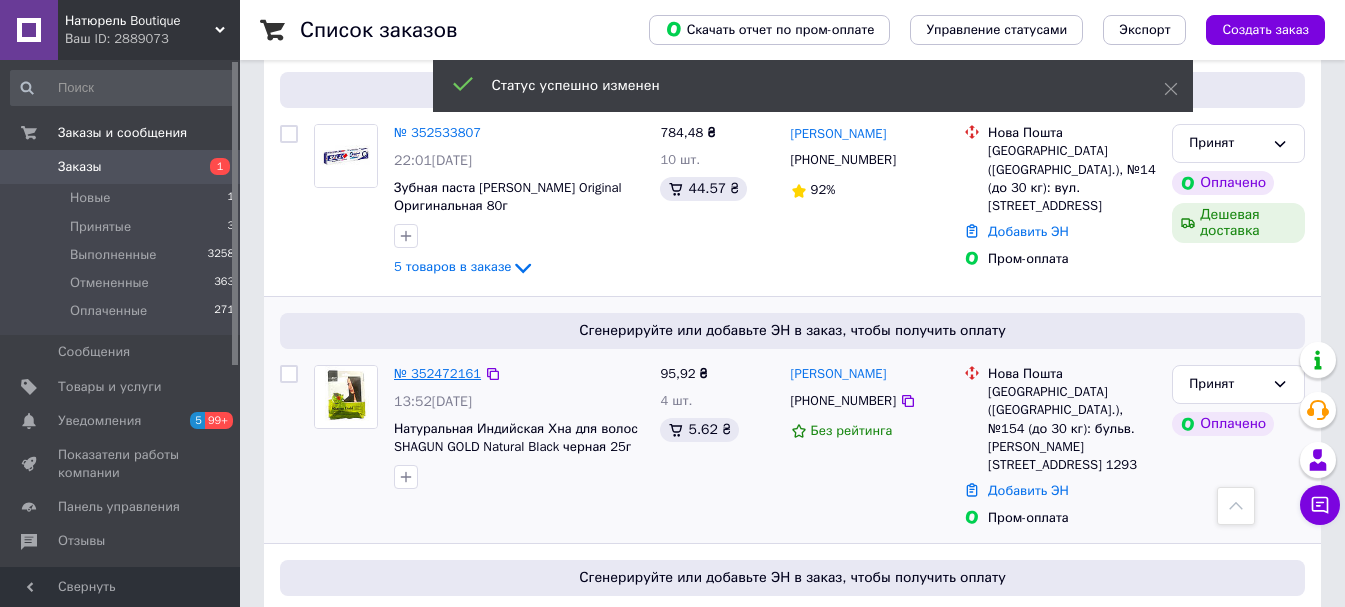 click on "№ 352472161" at bounding box center (437, 373) 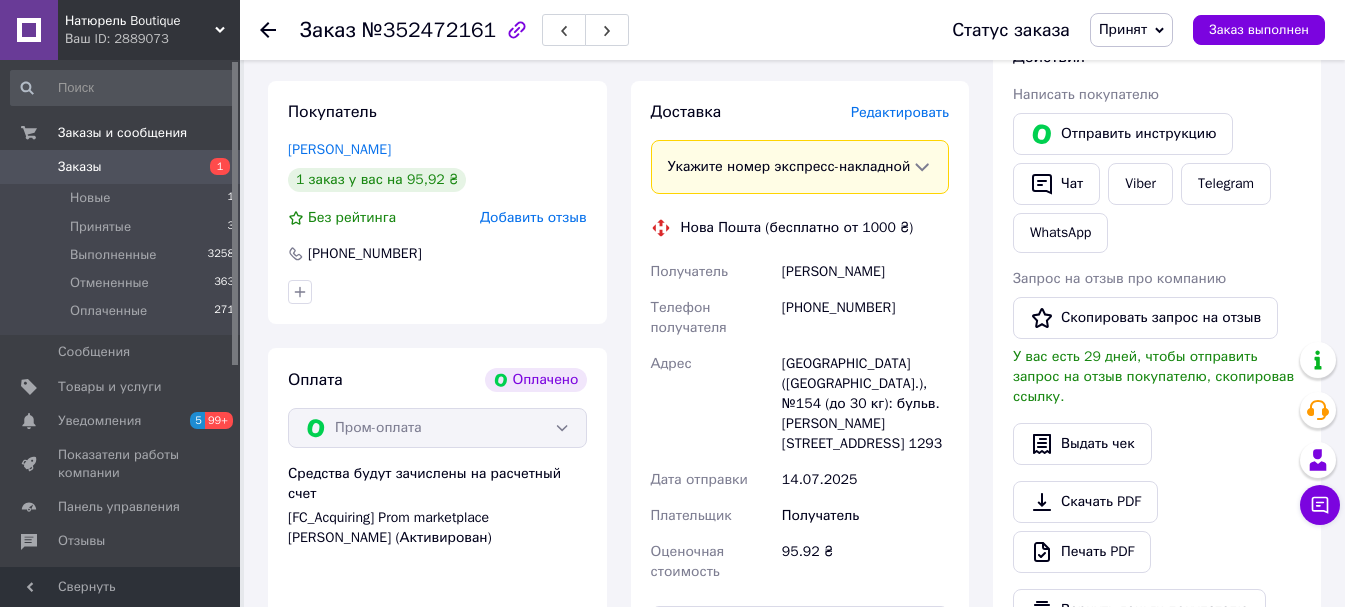 scroll, scrollTop: 500, scrollLeft: 0, axis: vertical 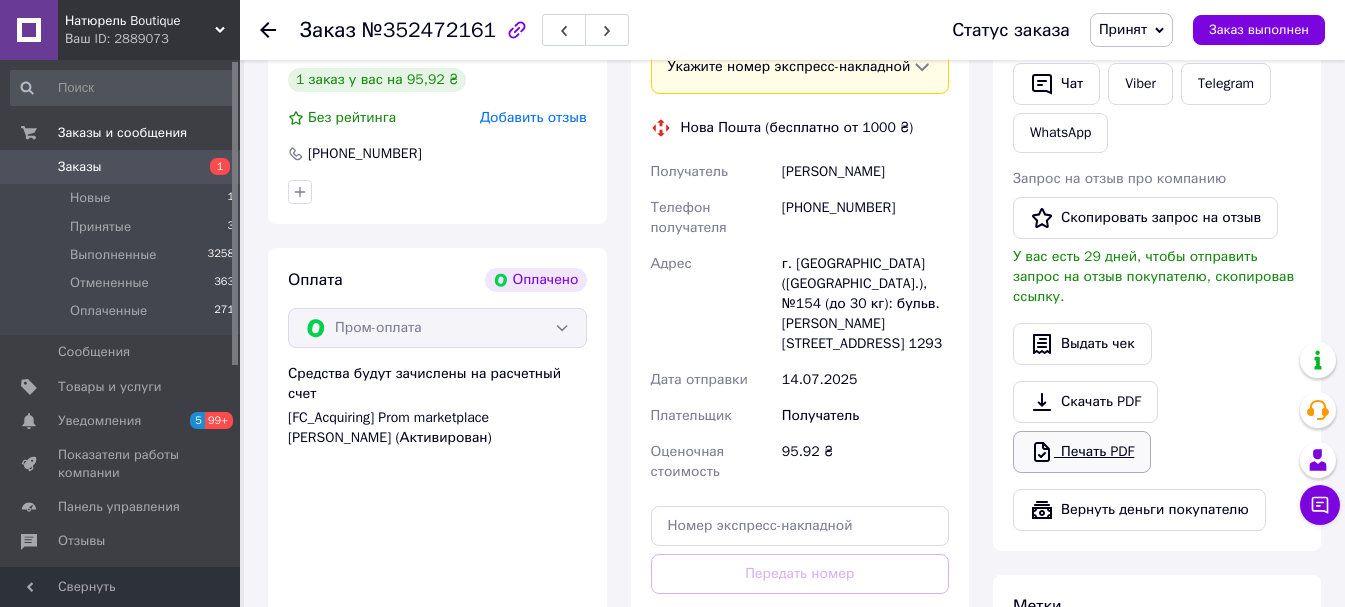click on "Печать PDF" at bounding box center [1082, 452] 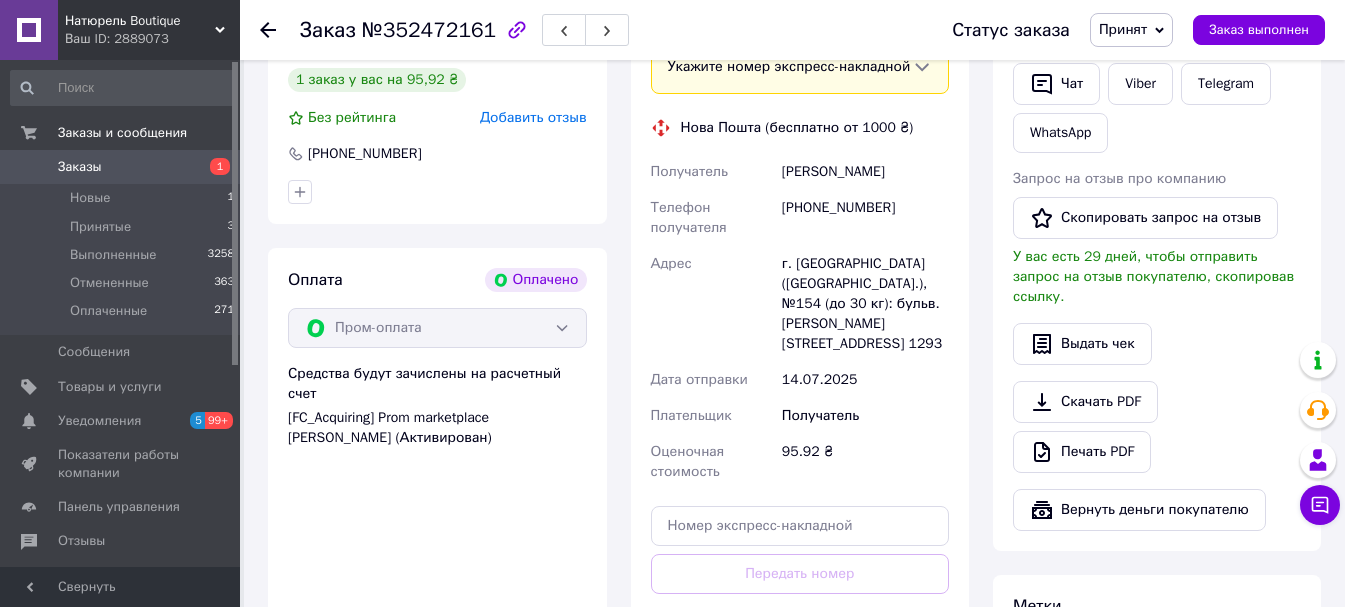 click at bounding box center [280, 30] 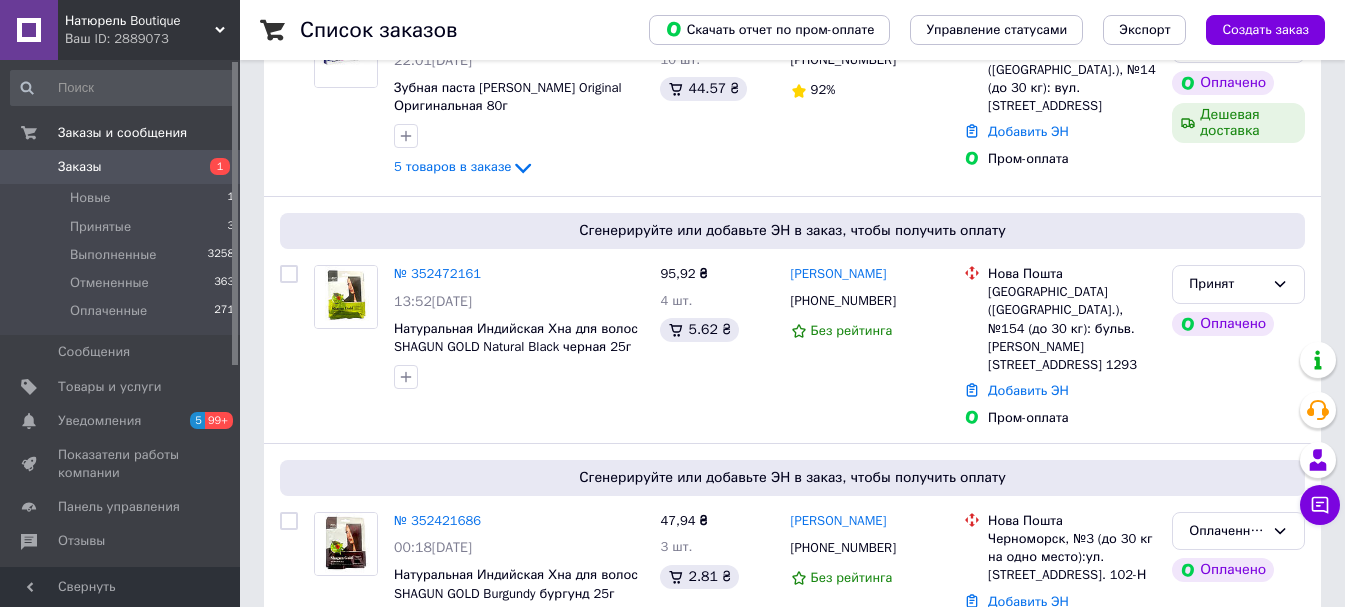 scroll, scrollTop: 600, scrollLeft: 0, axis: vertical 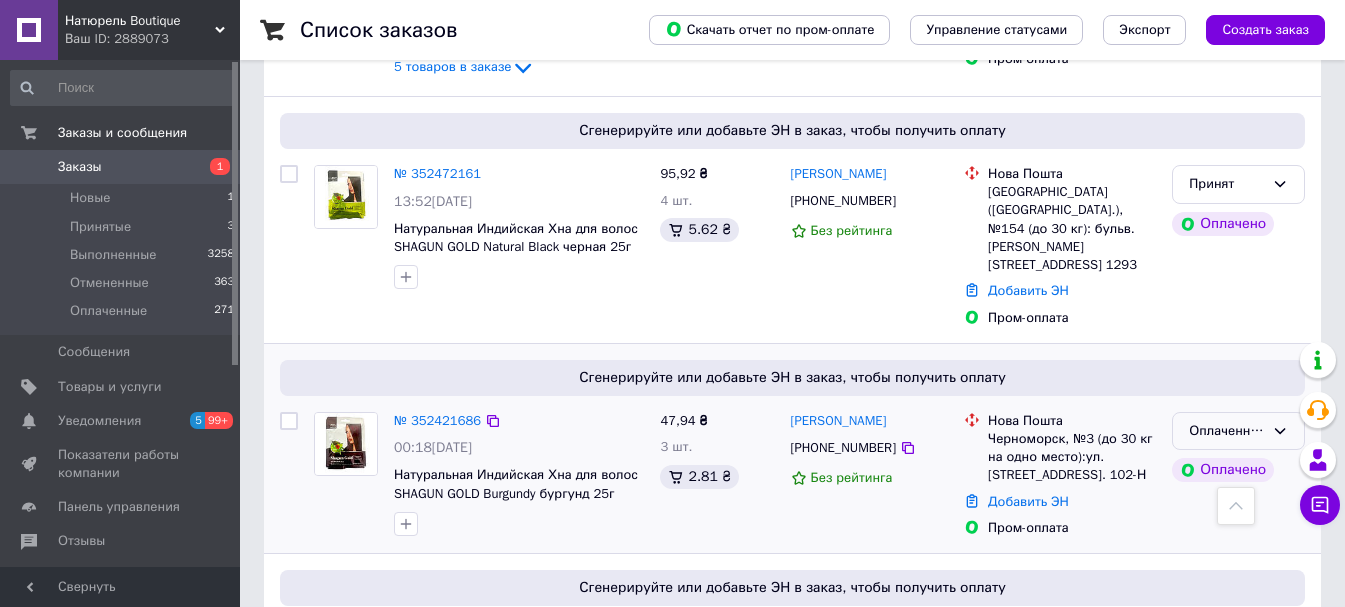 click on "Оплаченный" at bounding box center (1226, 431) 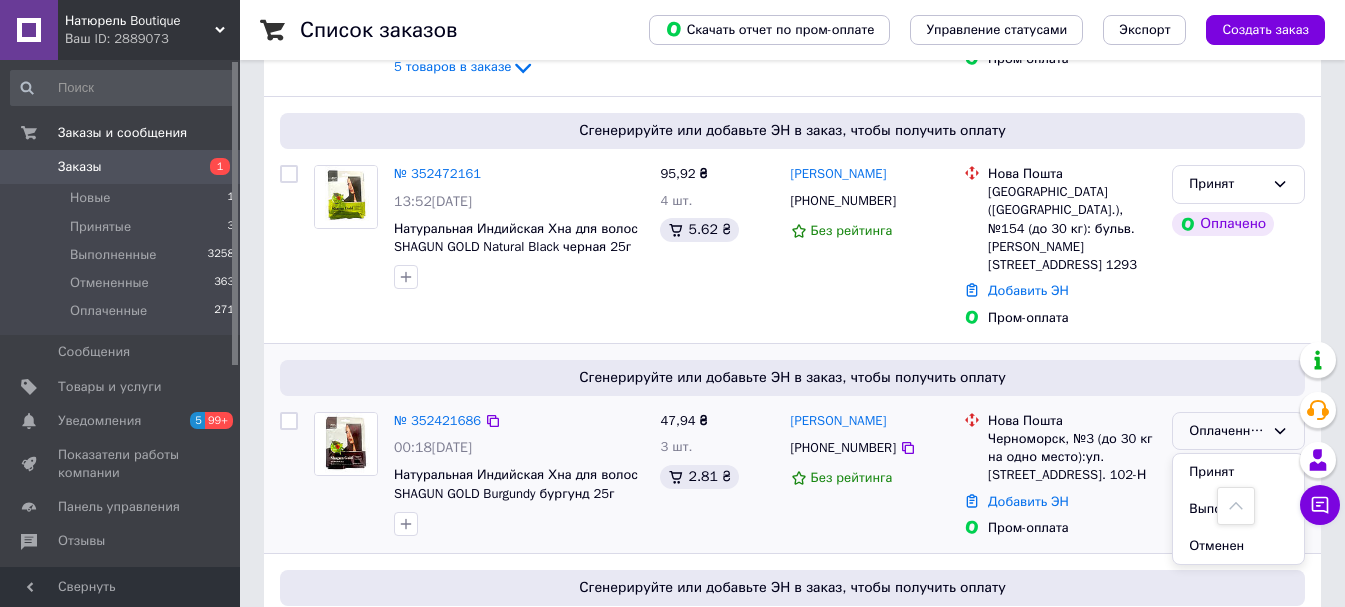 click on "Принят" at bounding box center [1238, 472] 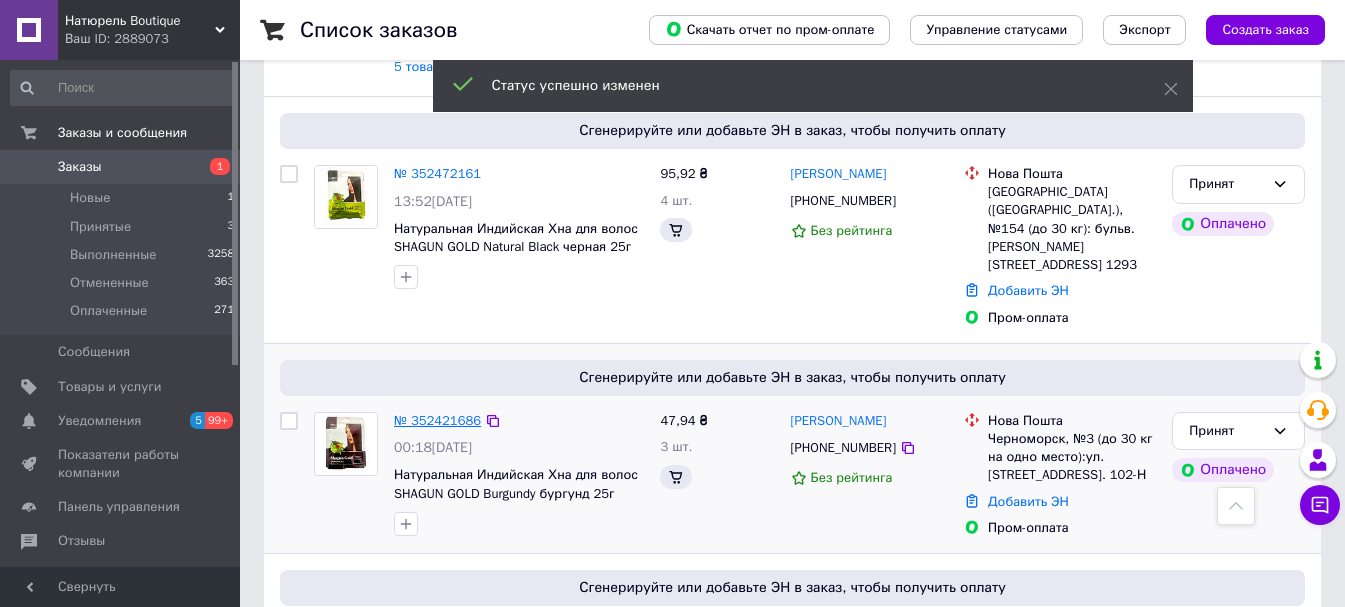 click on "№ 352421686" at bounding box center [437, 420] 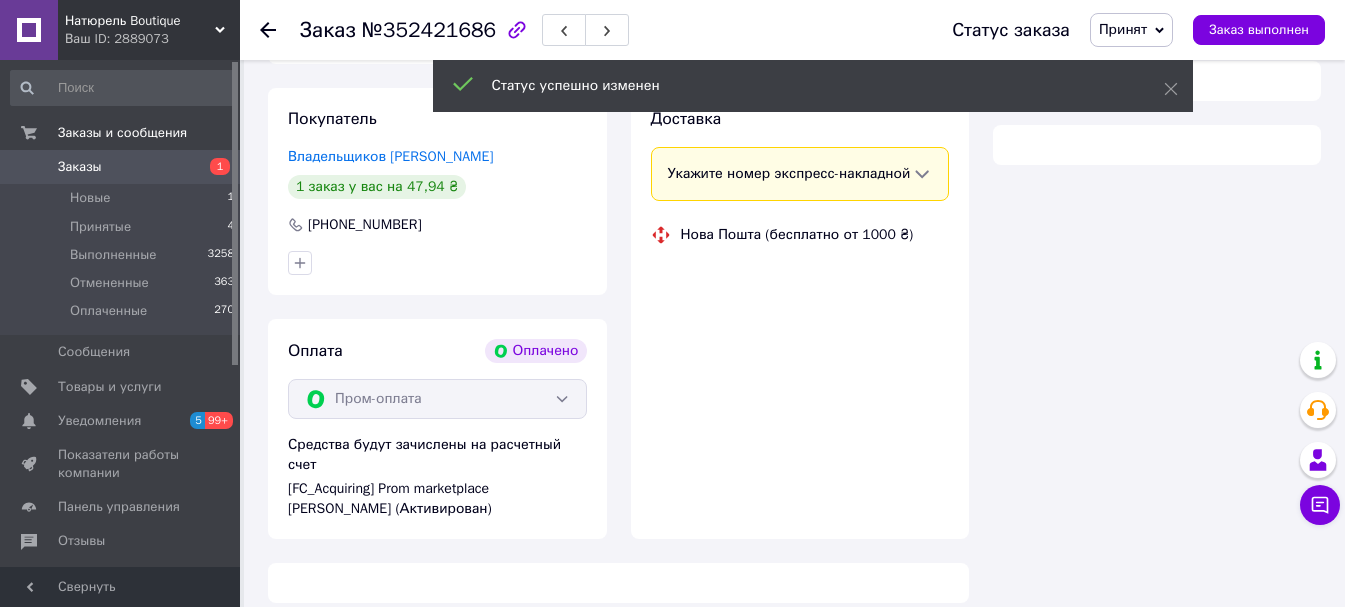 scroll, scrollTop: 600, scrollLeft: 0, axis: vertical 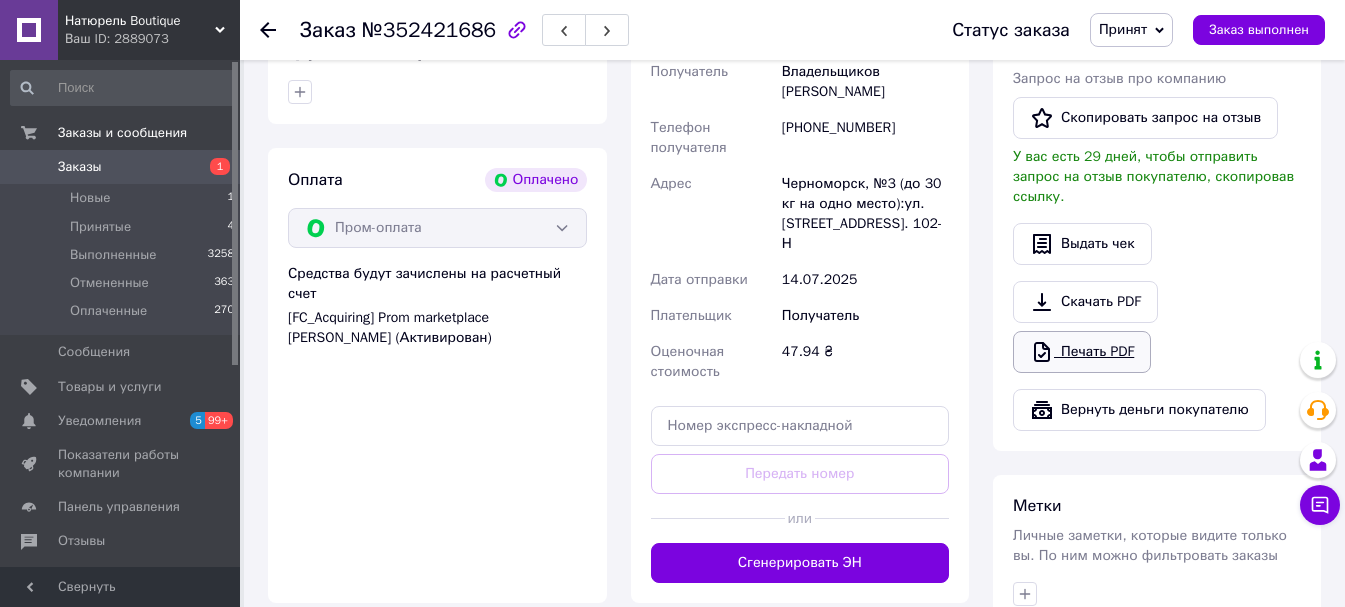 click on "Печать PDF" at bounding box center [1082, 352] 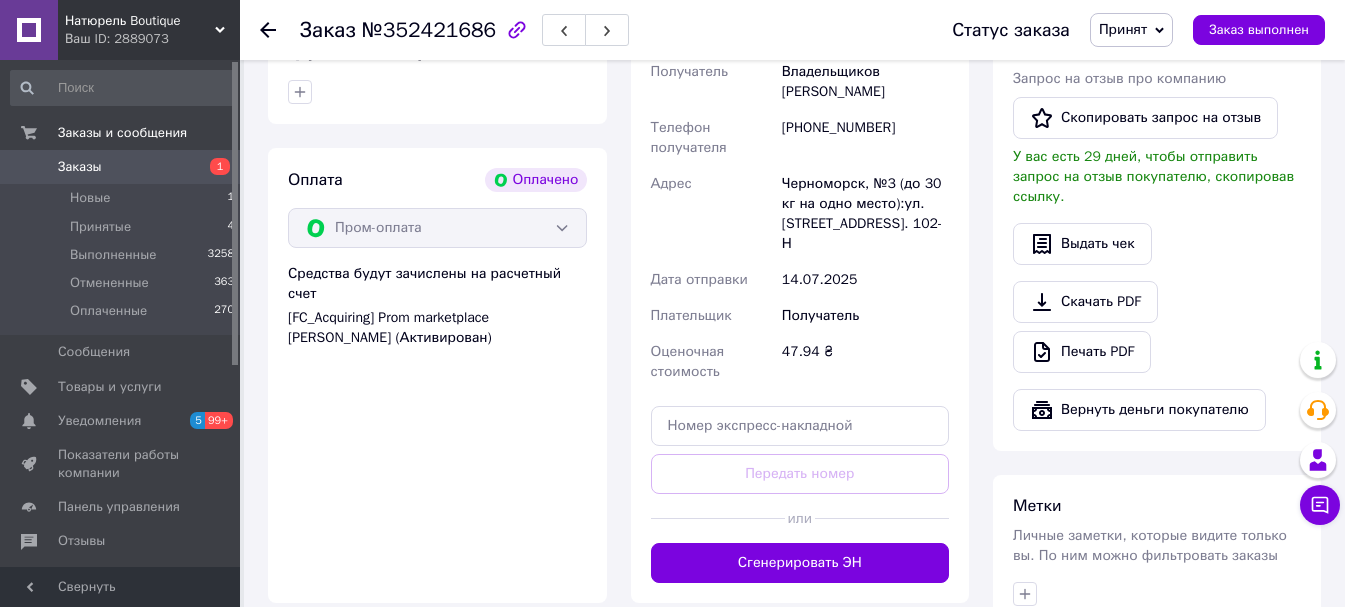 click 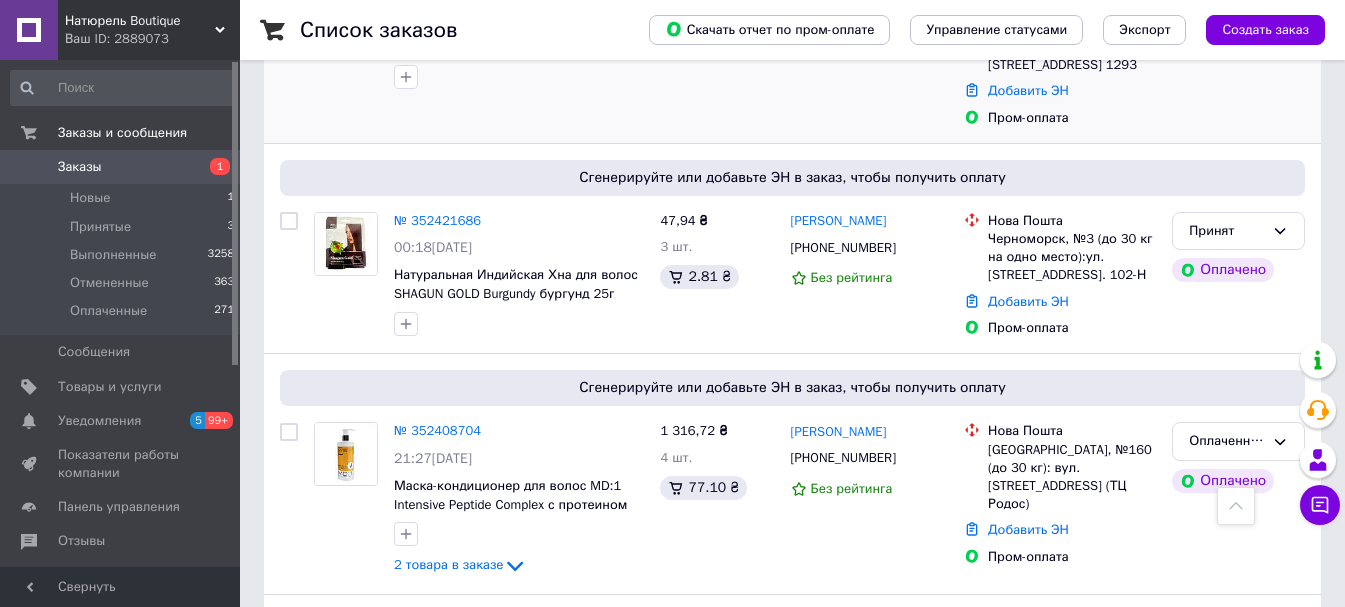 scroll, scrollTop: 900, scrollLeft: 0, axis: vertical 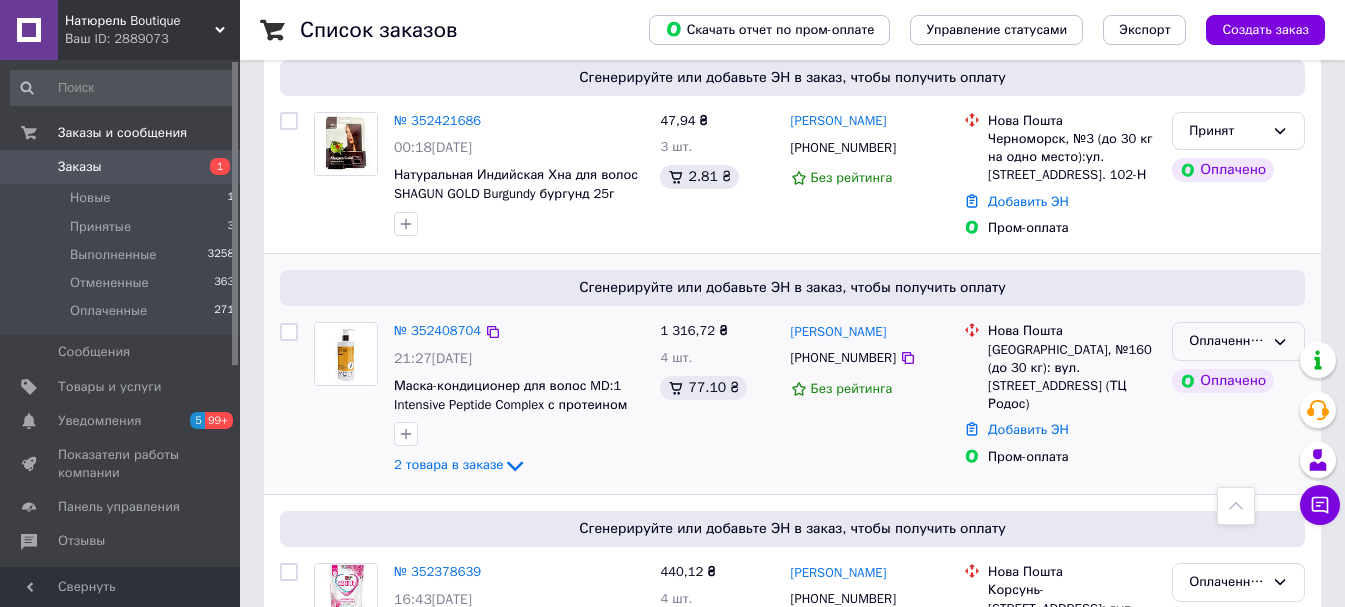 click on "Оплаченный" at bounding box center [1238, 341] 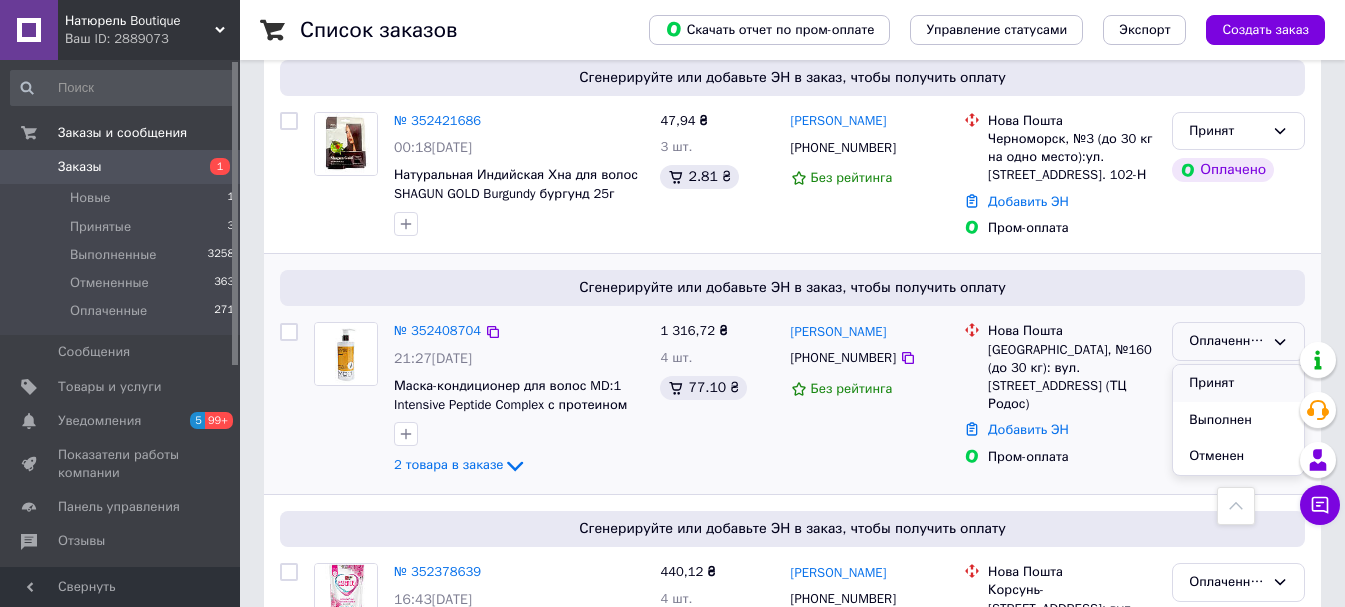 click on "Принят" at bounding box center [1238, 383] 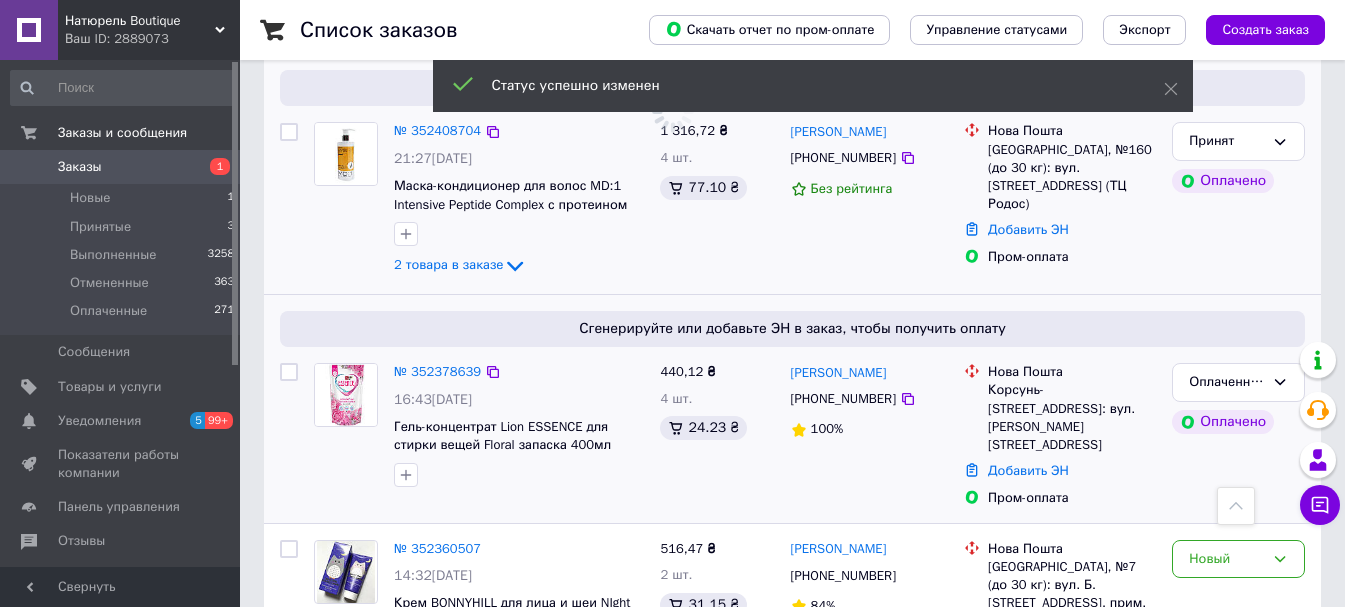 scroll, scrollTop: 1000, scrollLeft: 0, axis: vertical 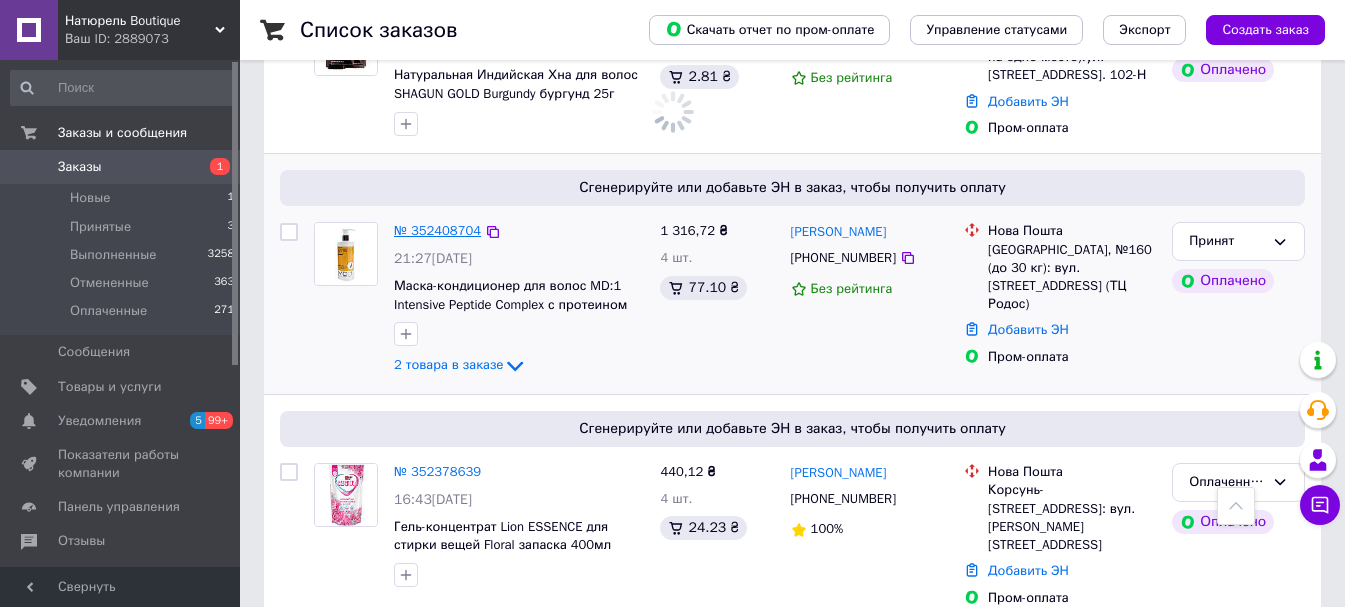 click on "№ 352408704" at bounding box center [437, 230] 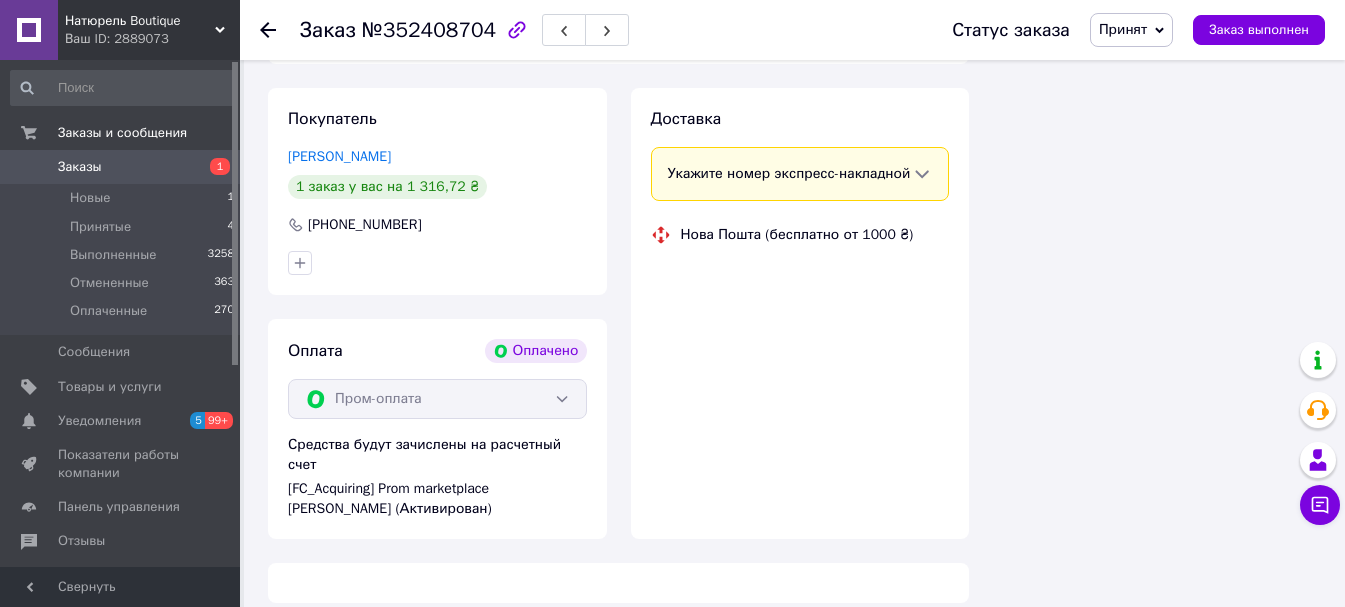 scroll, scrollTop: 840, scrollLeft: 0, axis: vertical 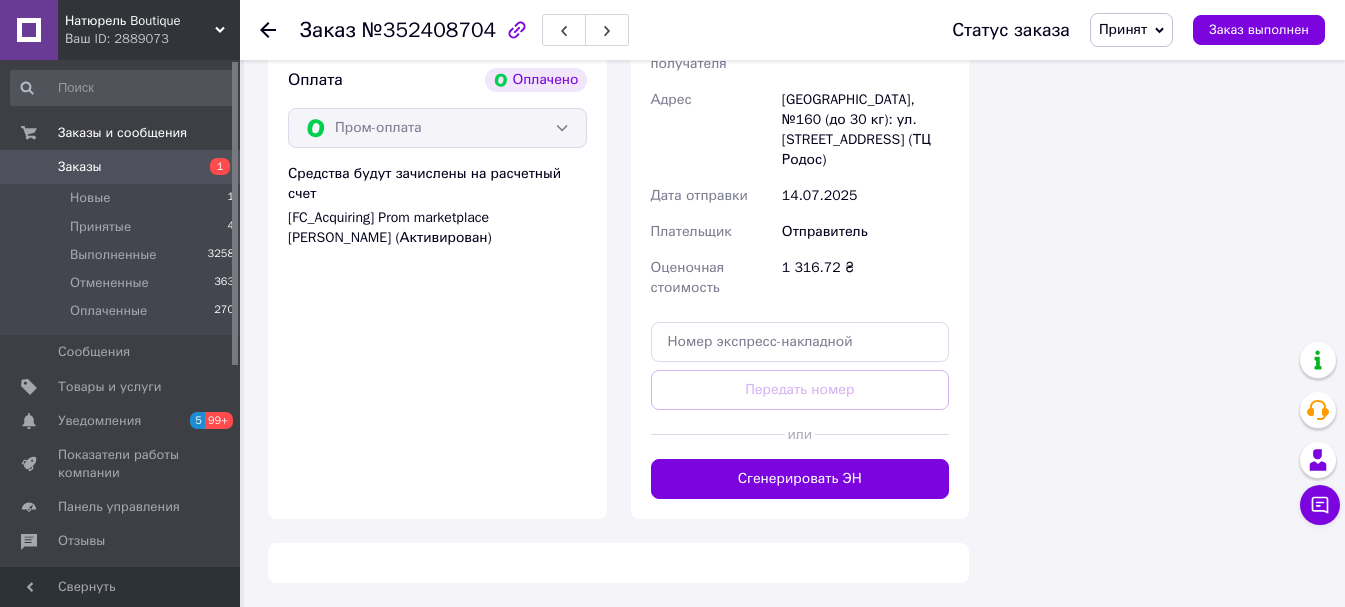 click 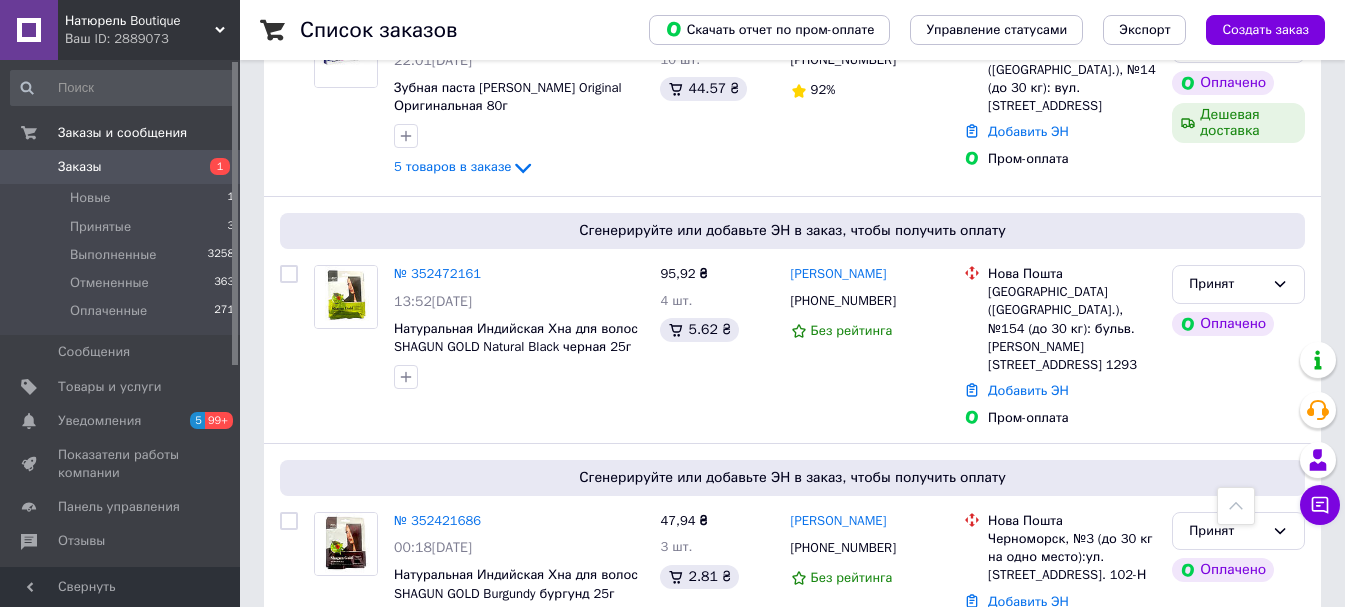 scroll, scrollTop: 900, scrollLeft: 0, axis: vertical 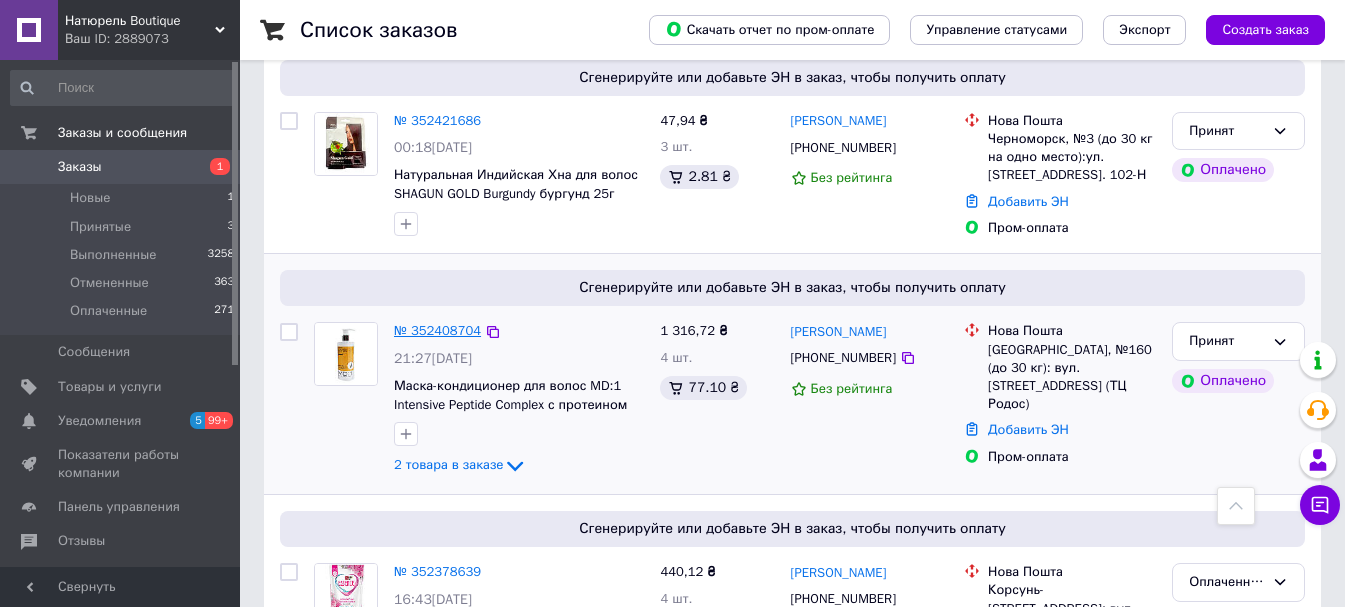 click on "№ 352408704" at bounding box center [437, 330] 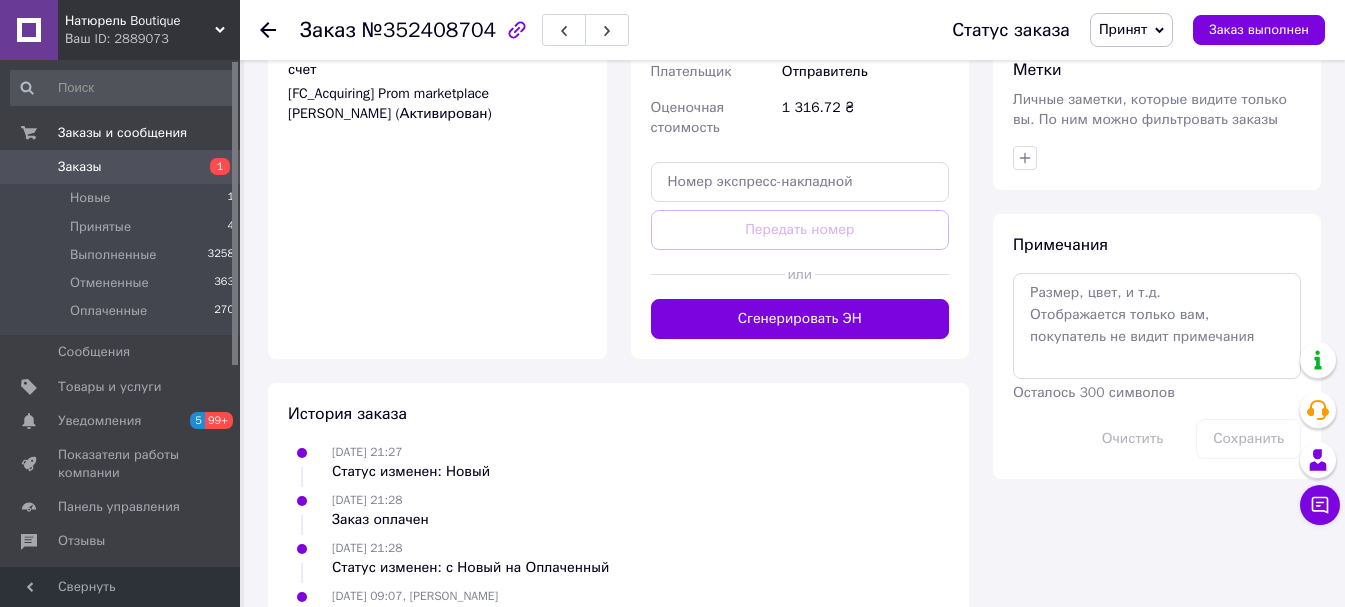 scroll, scrollTop: 500, scrollLeft: 0, axis: vertical 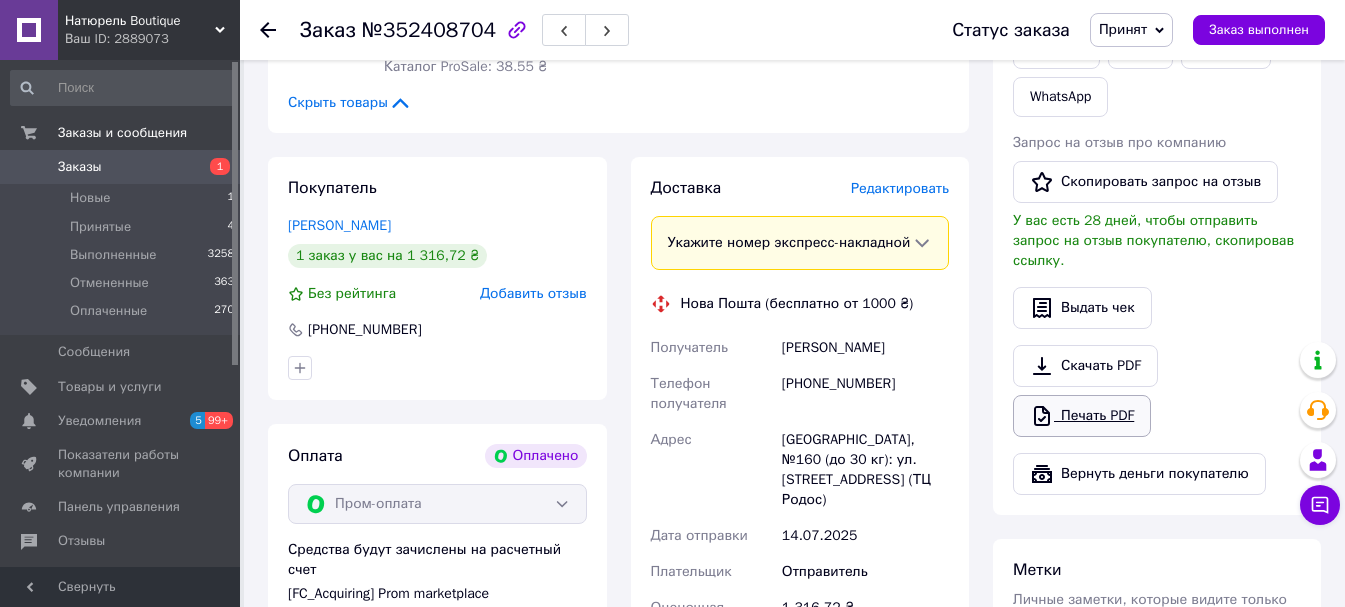 click on "Печать PDF" at bounding box center [1082, 416] 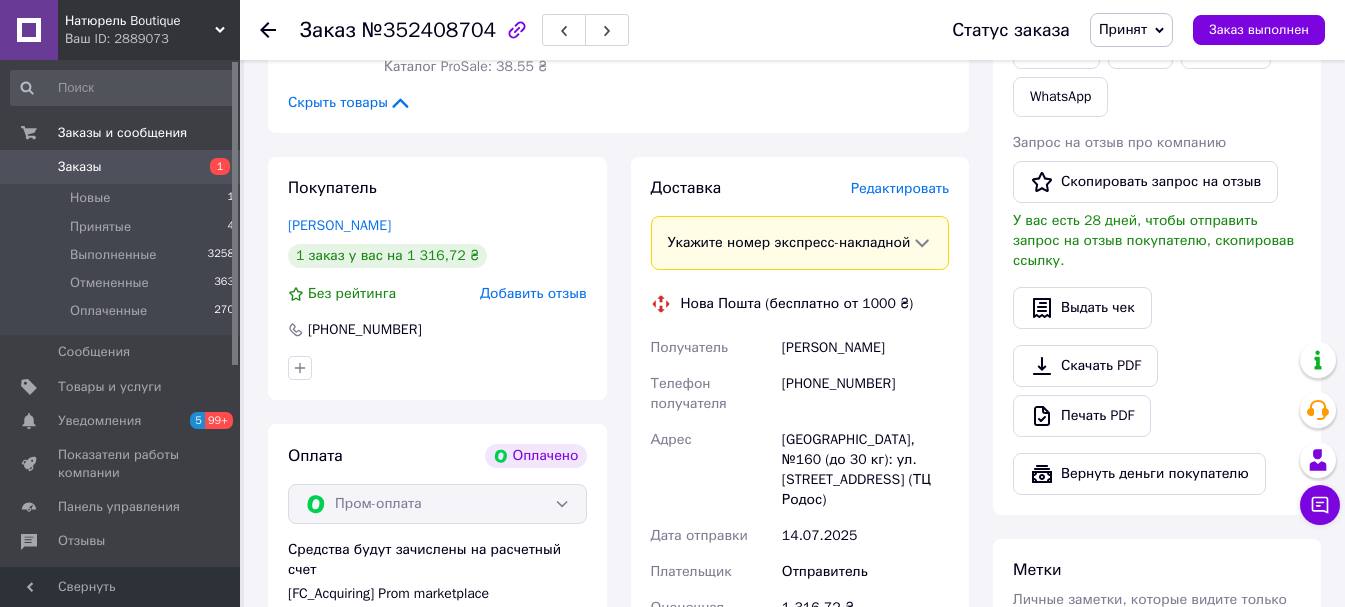 click 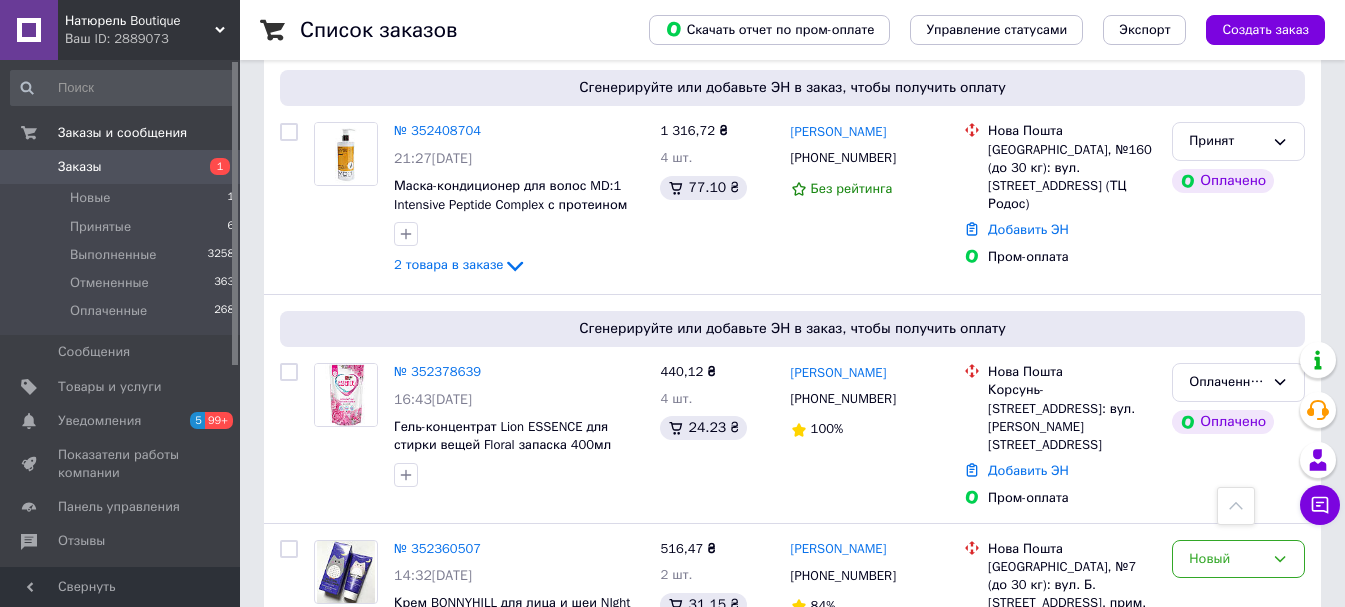 scroll, scrollTop: 1200, scrollLeft: 0, axis: vertical 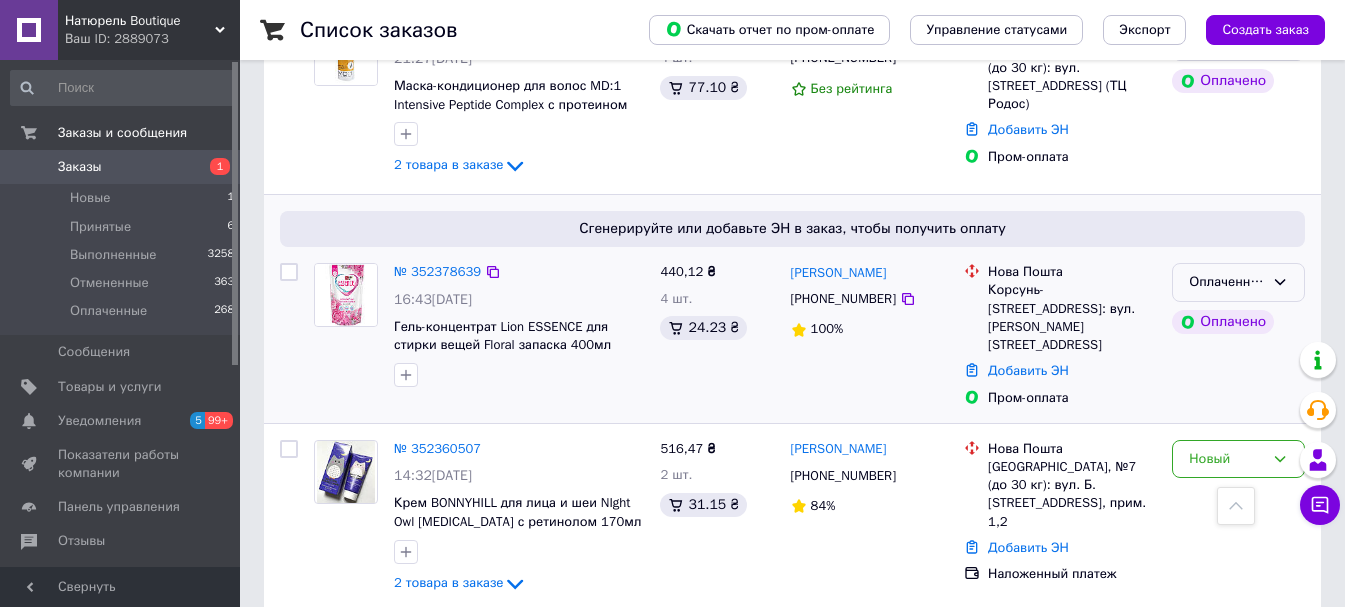 click on "Оплаченный" at bounding box center (1226, 282) 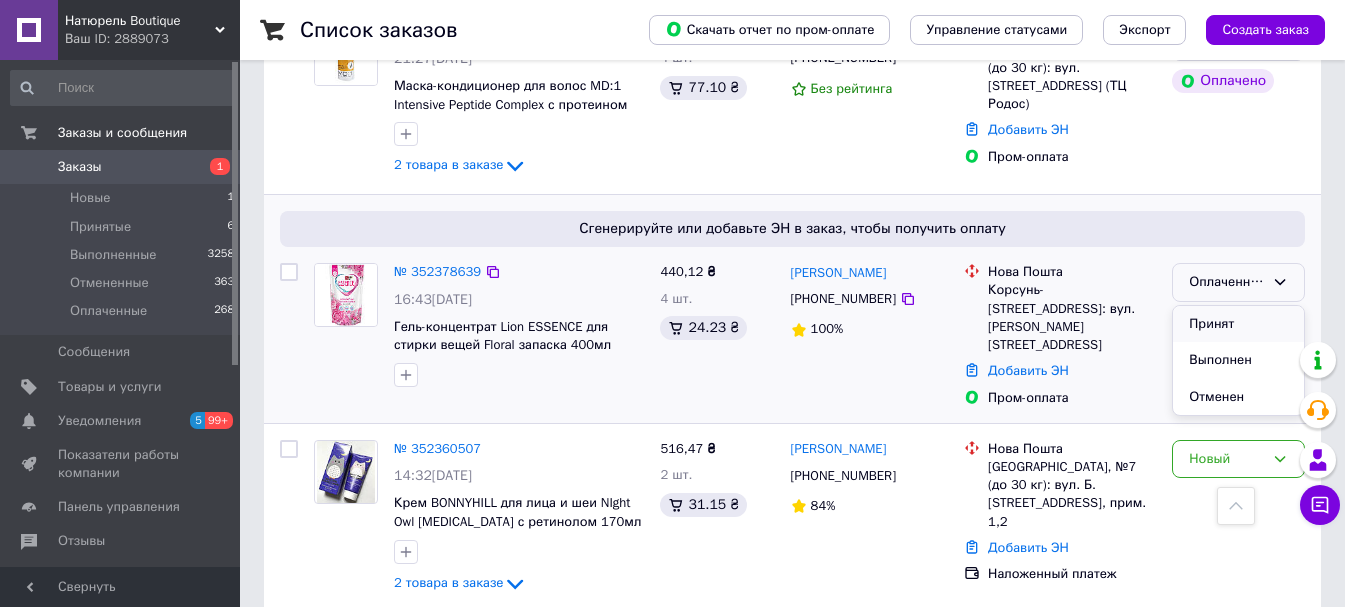 click on "Принят" at bounding box center [1238, 324] 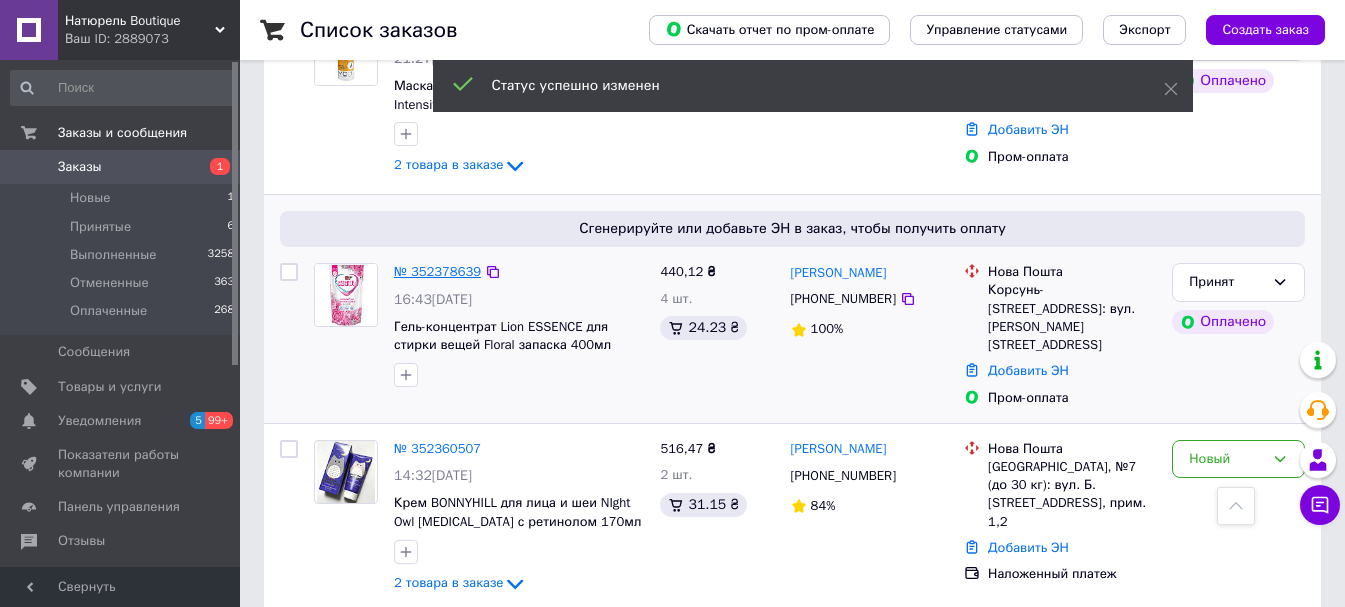 click on "№ 352378639" at bounding box center [437, 271] 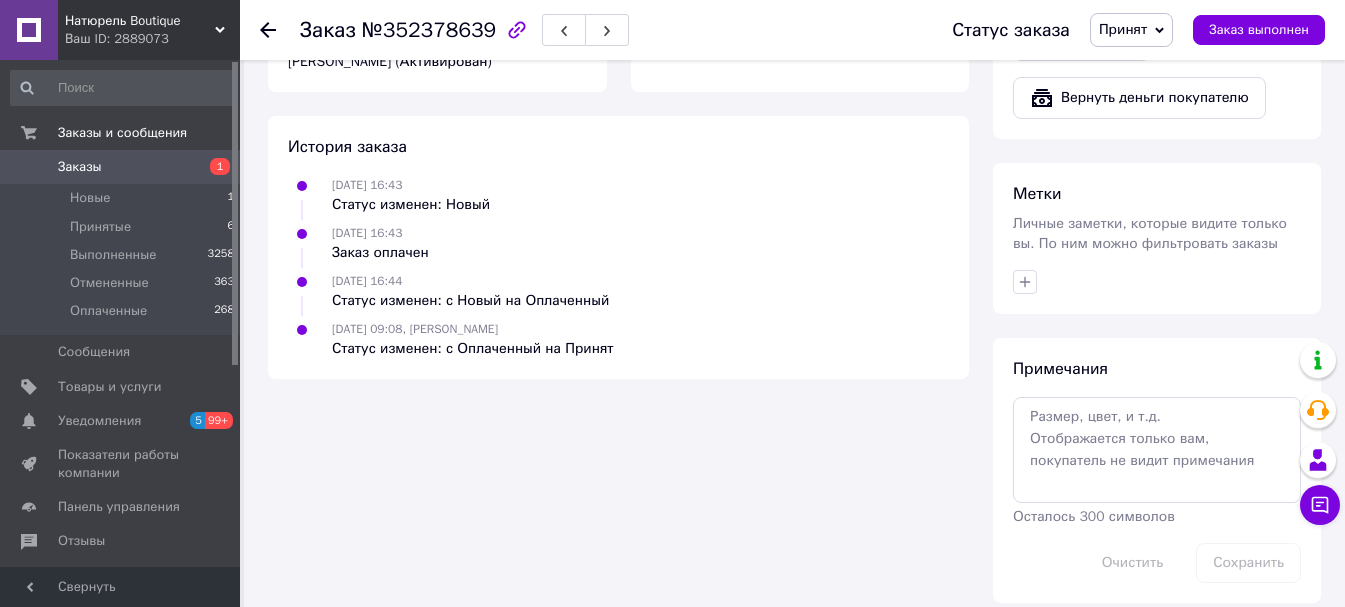 scroll, scrollTop: 912, scrollLeft: 0, axis: vertical 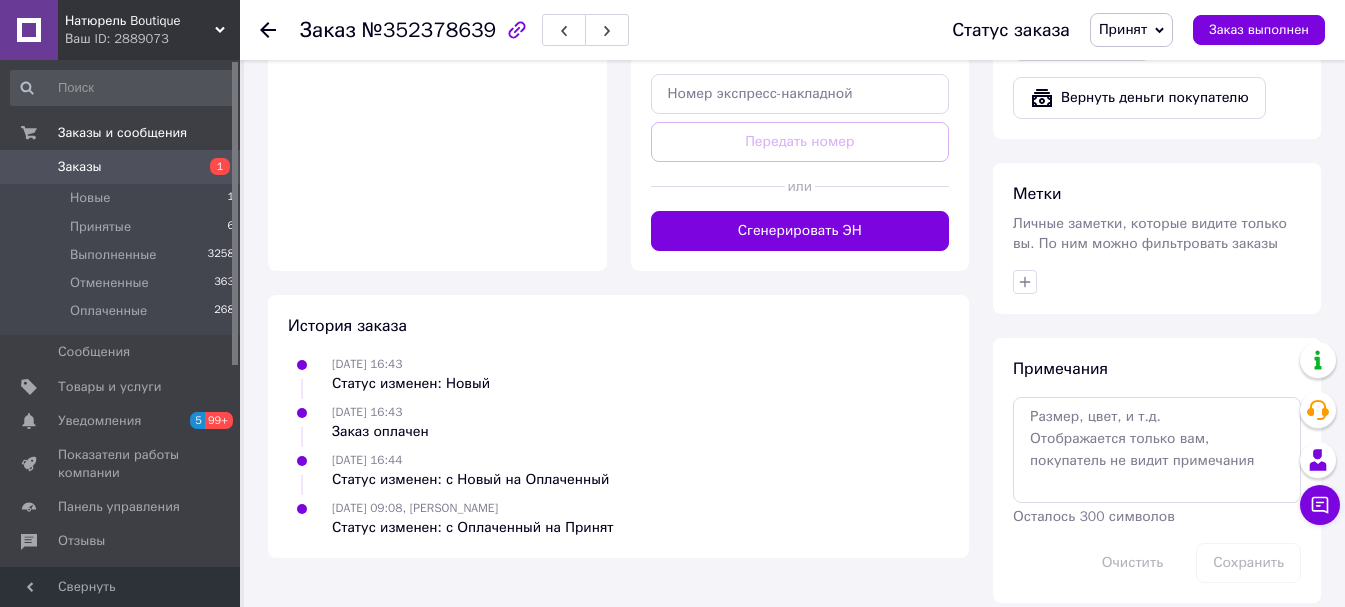 click 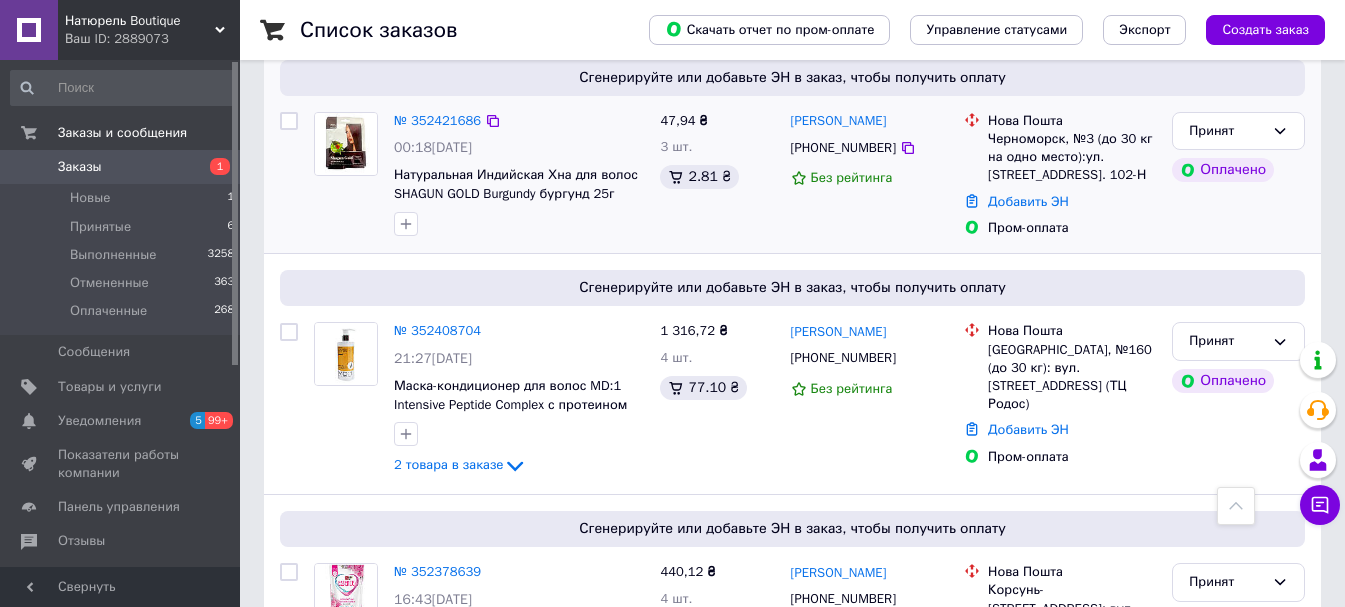 scroll, scrollTop: 1100, scrollLeft: 0, axis: vertical 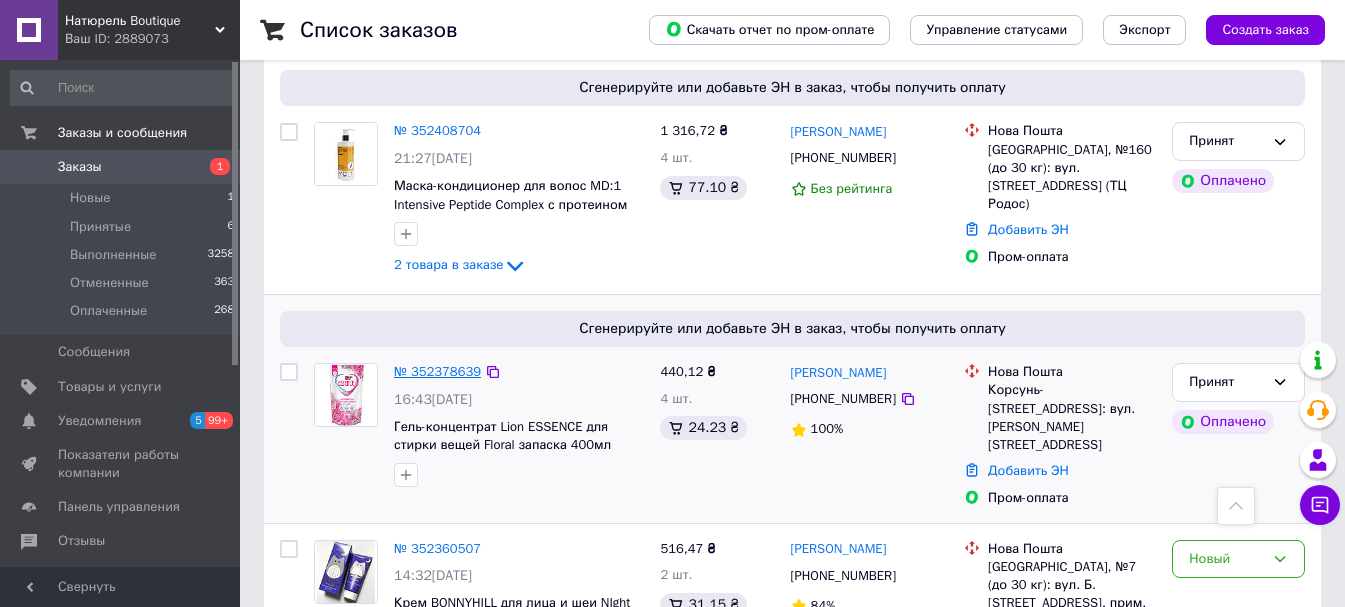 click on "№ 352378639" at bounding box center [437, 371] 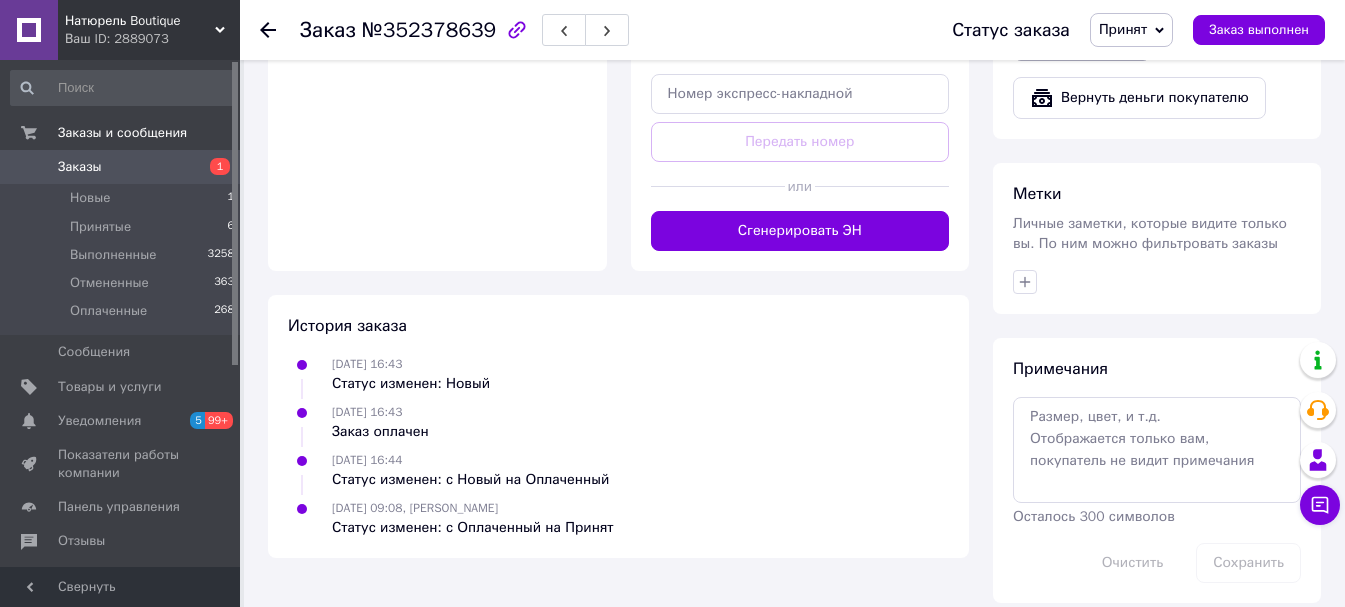 scroll, scrollTop: 712, scrollLeft: 0, axis: vertical 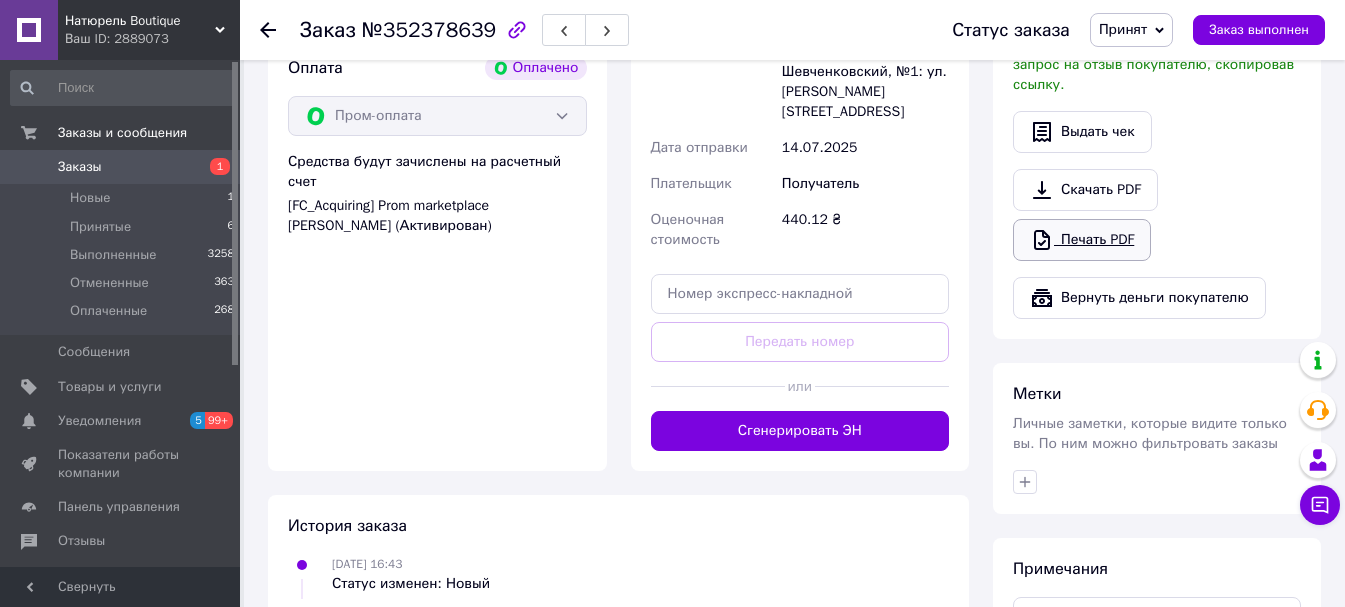 click on "Печать PDF" at bounding box center [1082, 240] 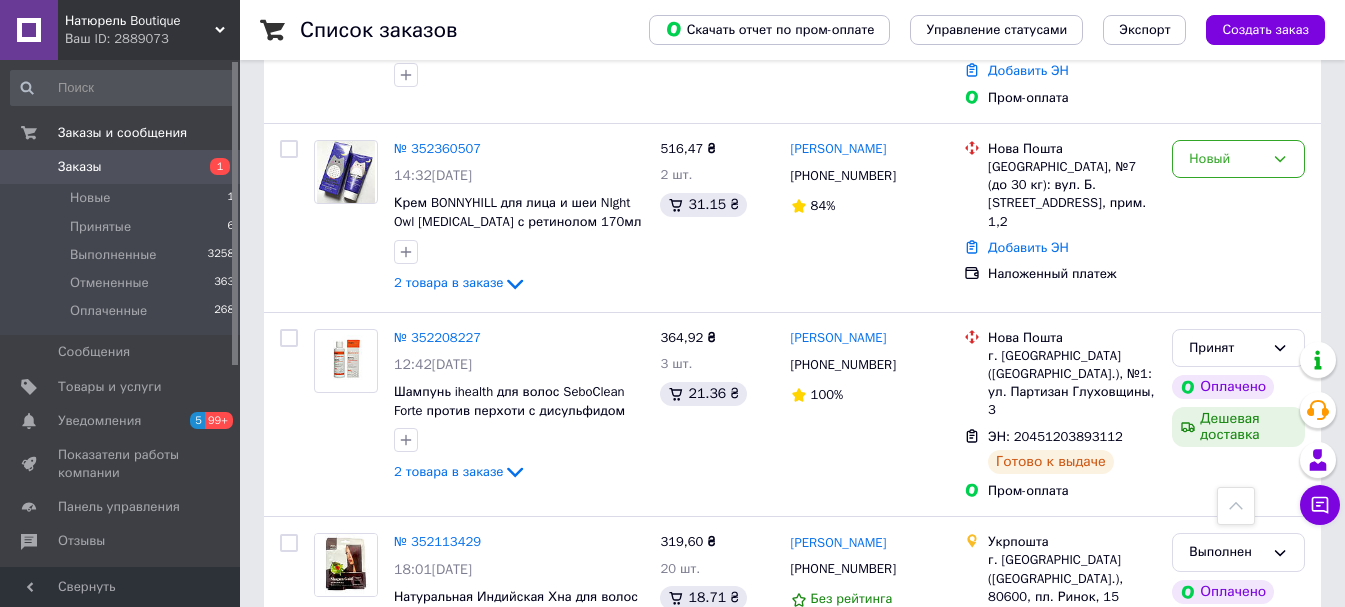 scroll, scrollTop: 1200, scrollLeft: 0, axis: vertical 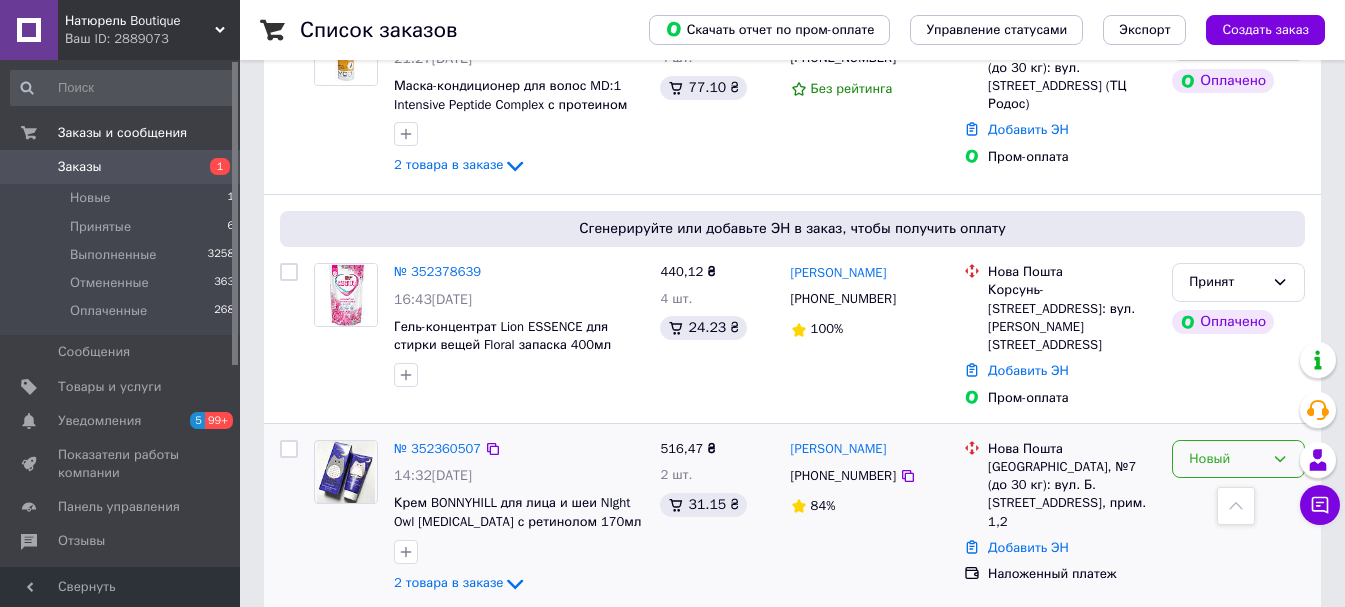 click on "Новый" at bounding box center [1238, 459] 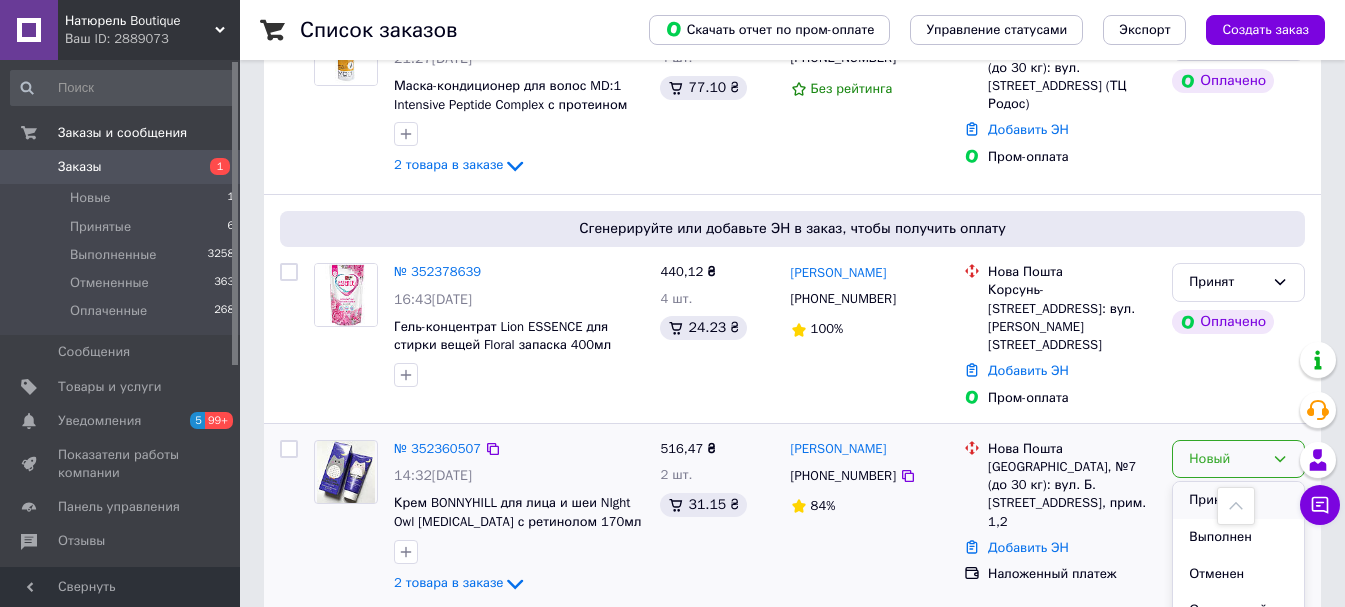 click on "Принят" at bounding box center [1238, 500] 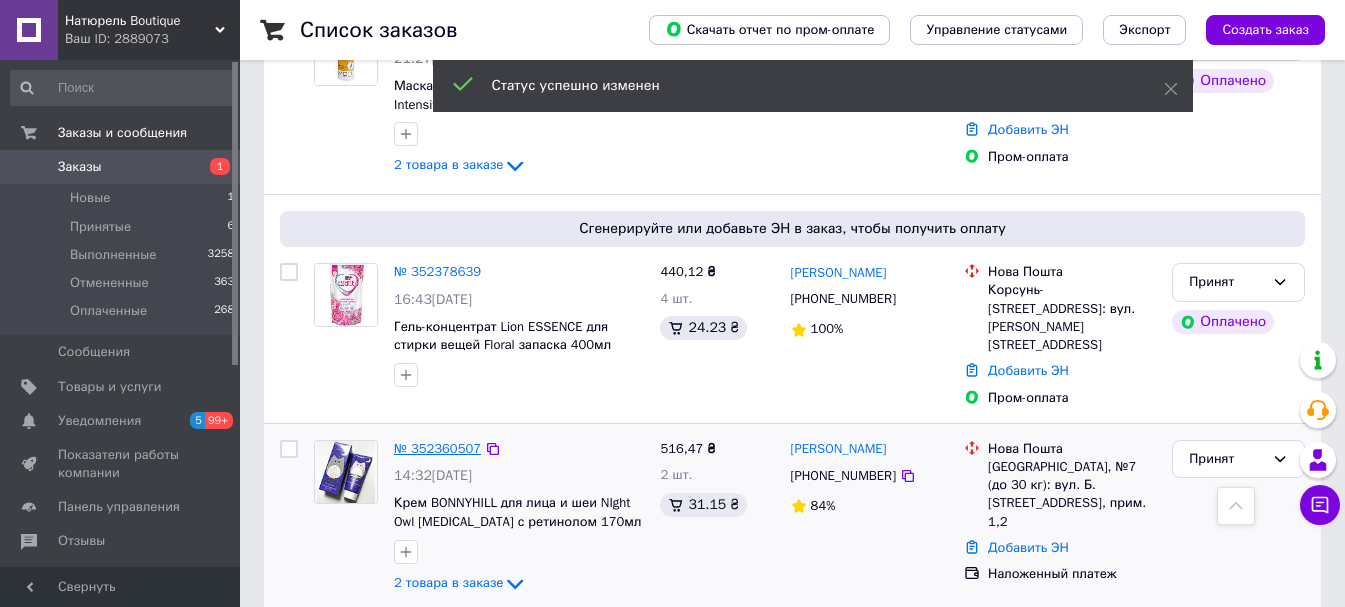 click on "№ 352360507" at bounding box center (437, 448) 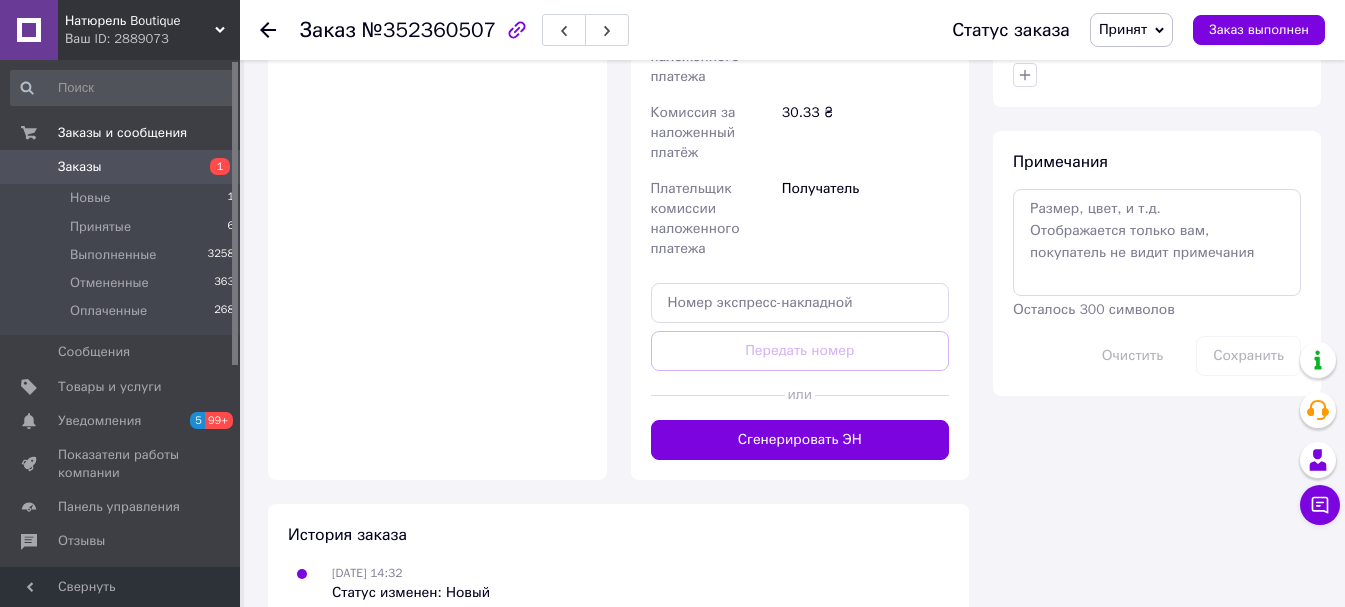 scroll, scrollTop: 735, scrollLeft: 0, axis: vertical 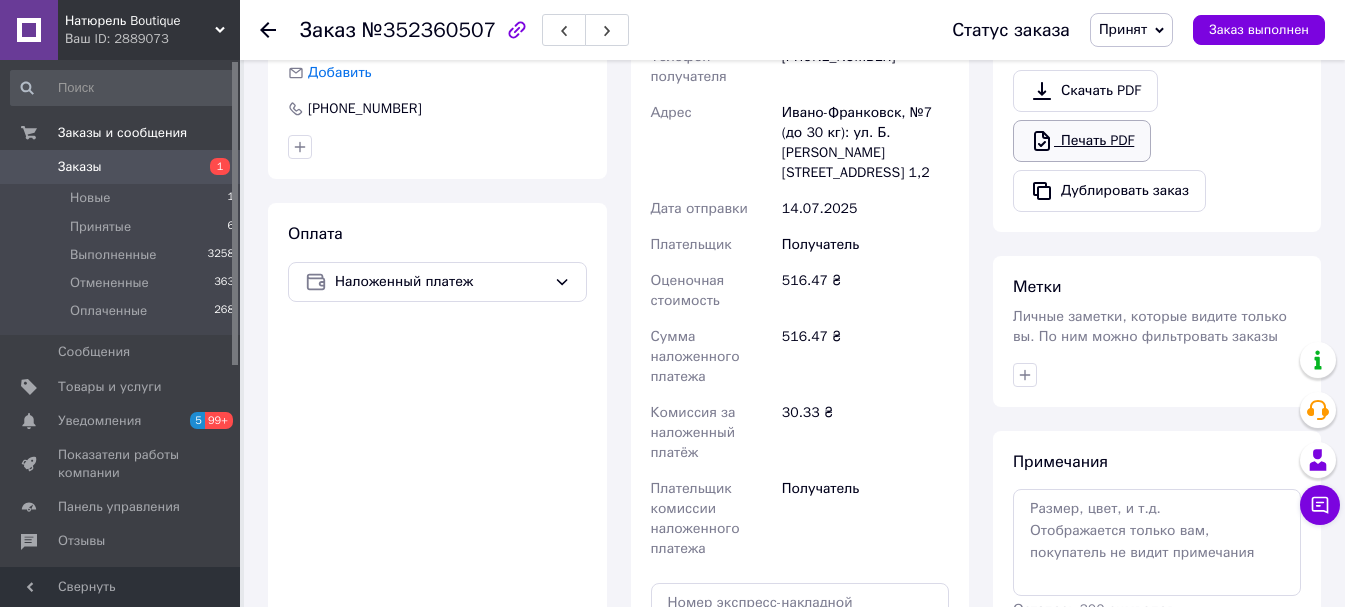 click on "Печать PDF" at bounding box center [1082, 141] 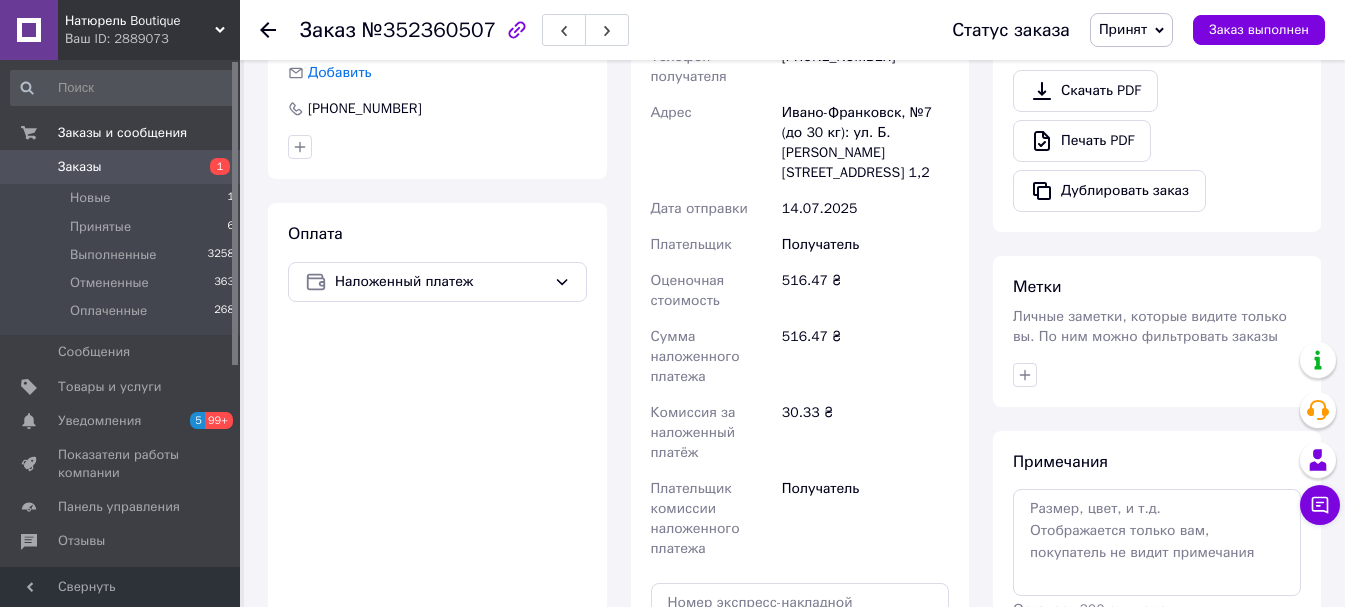 click 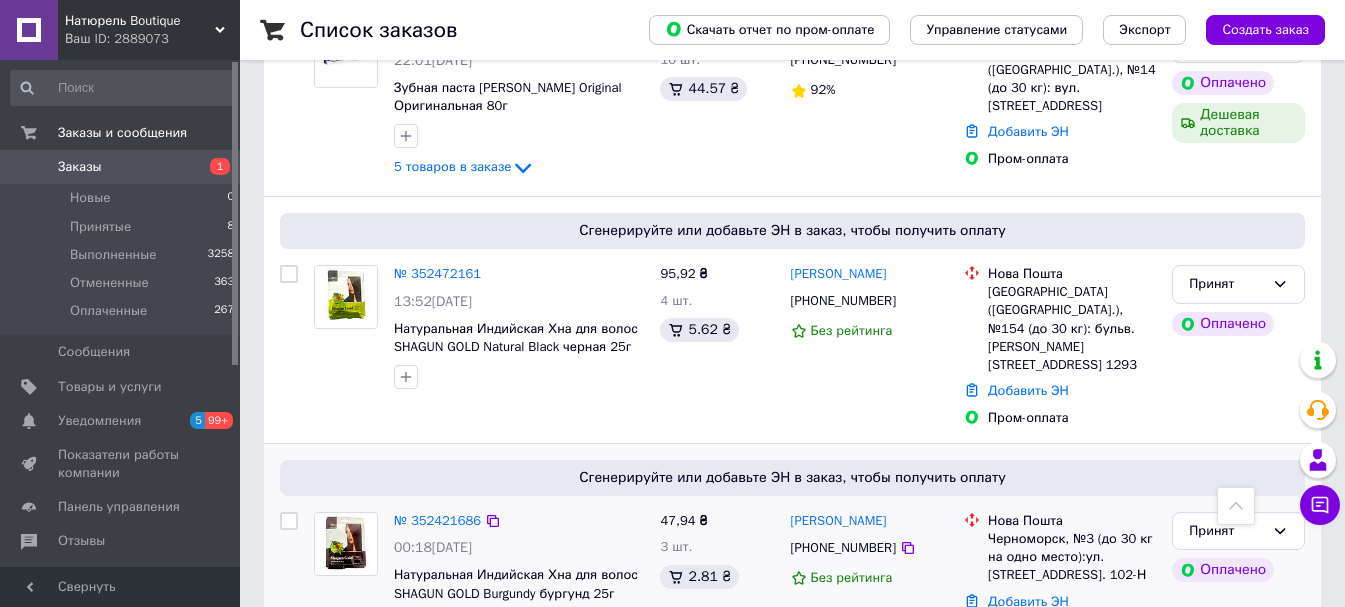 scroll, scrollTop: 400, scrollLeft: 0, axis: vertical 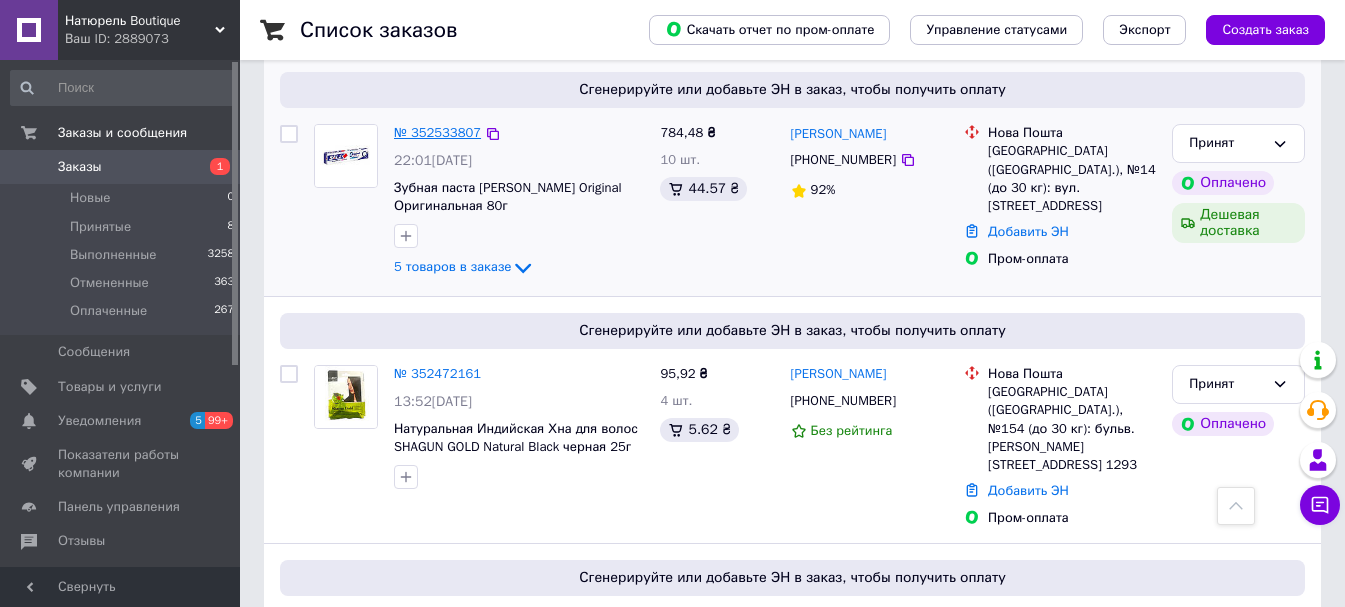 click on "№ 352533807" at bounding box center (437, 132) 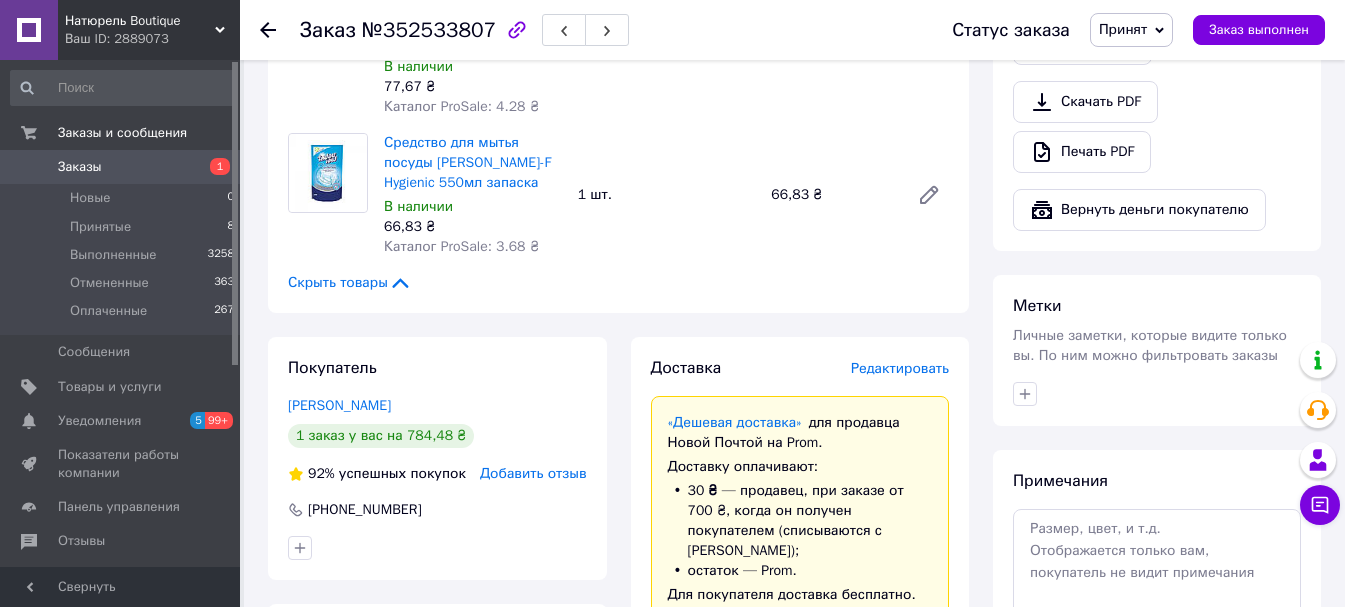 scroll, scrollTop: 600, scrollLeft: 0, axis: vertical 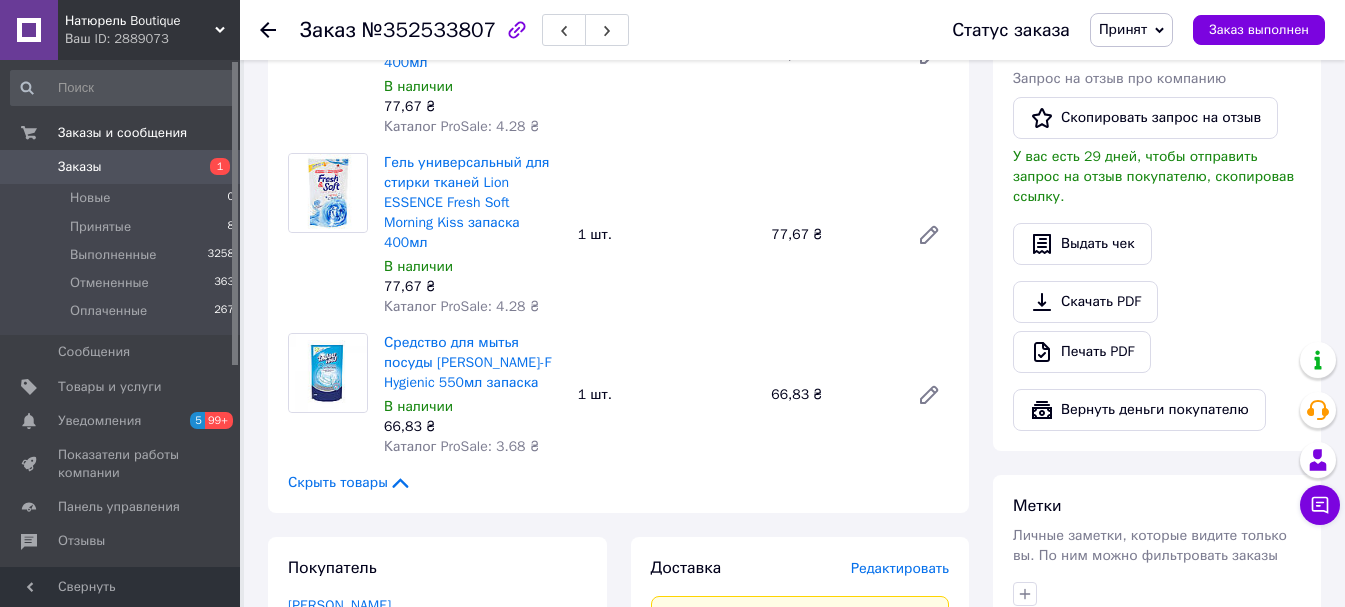 click 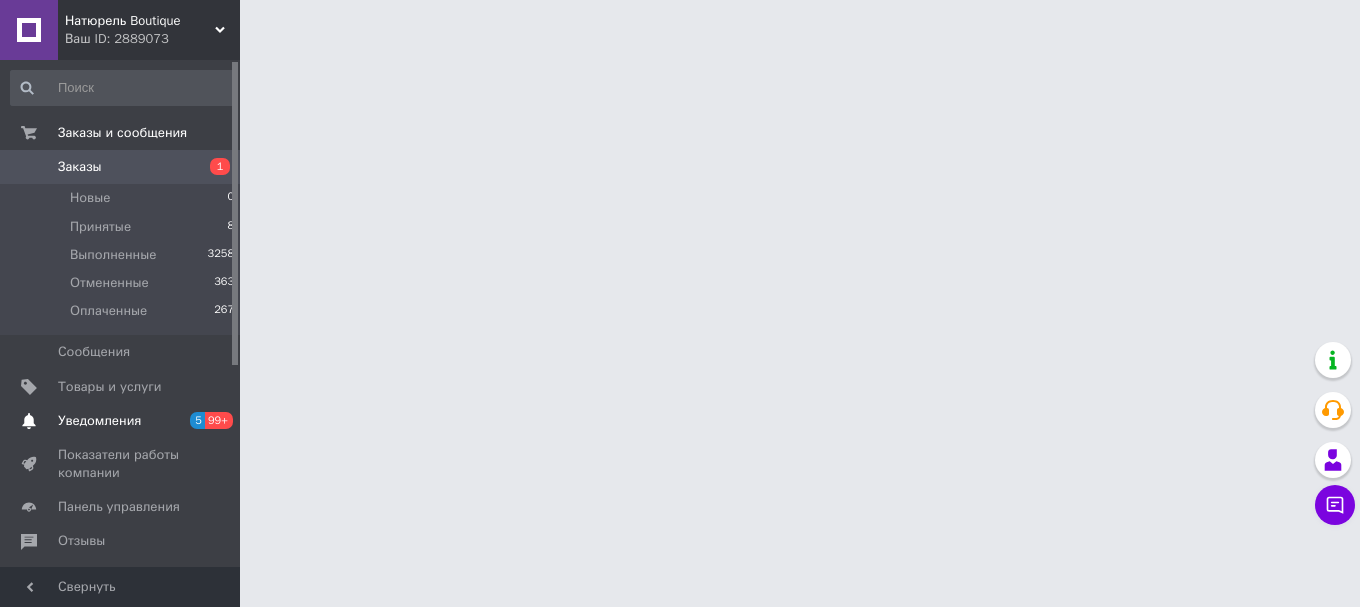 click on "Уведомления" at bounding box center [99, 421] 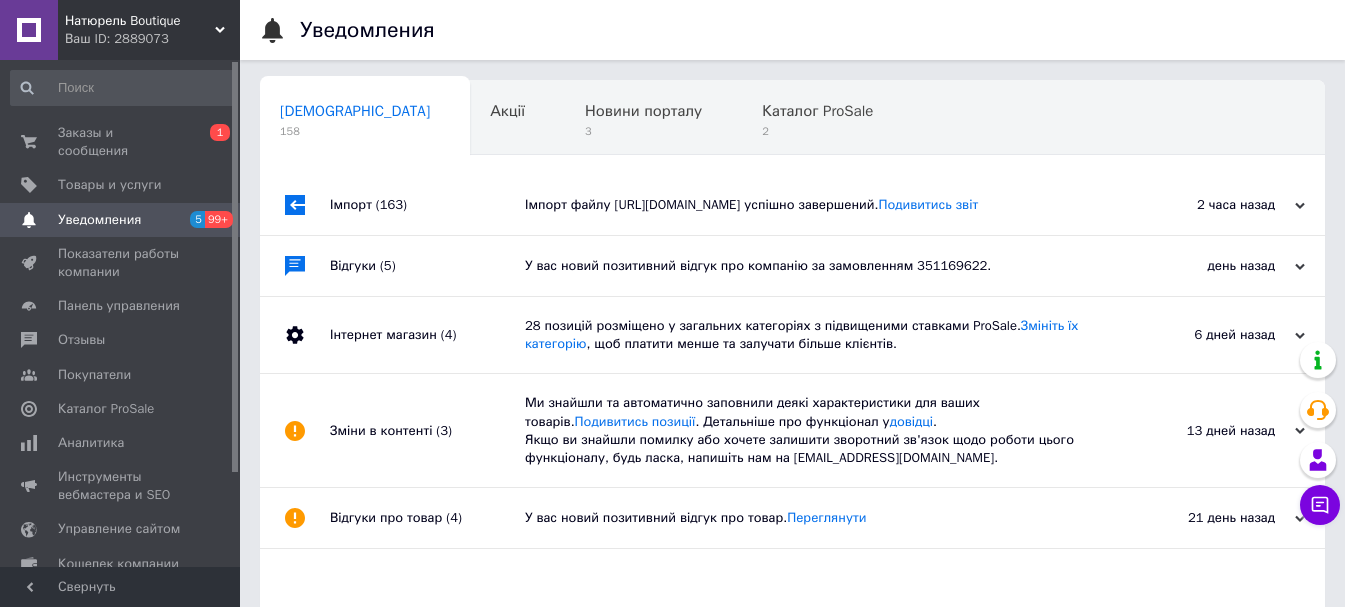 drag, startPoint x: 975, startPoint y: 276, endPoint x: 964, endPoint y: 282, distance: 12.529964 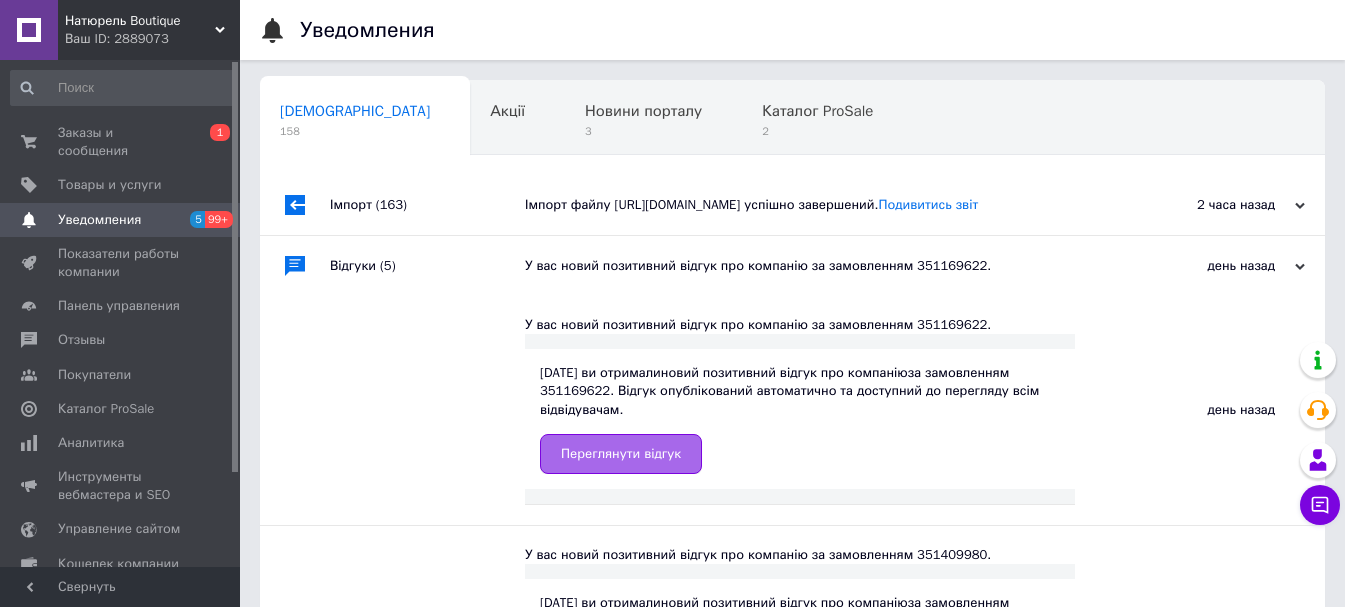 click on "Переглянути відгук" at bounding box center (621, 454) 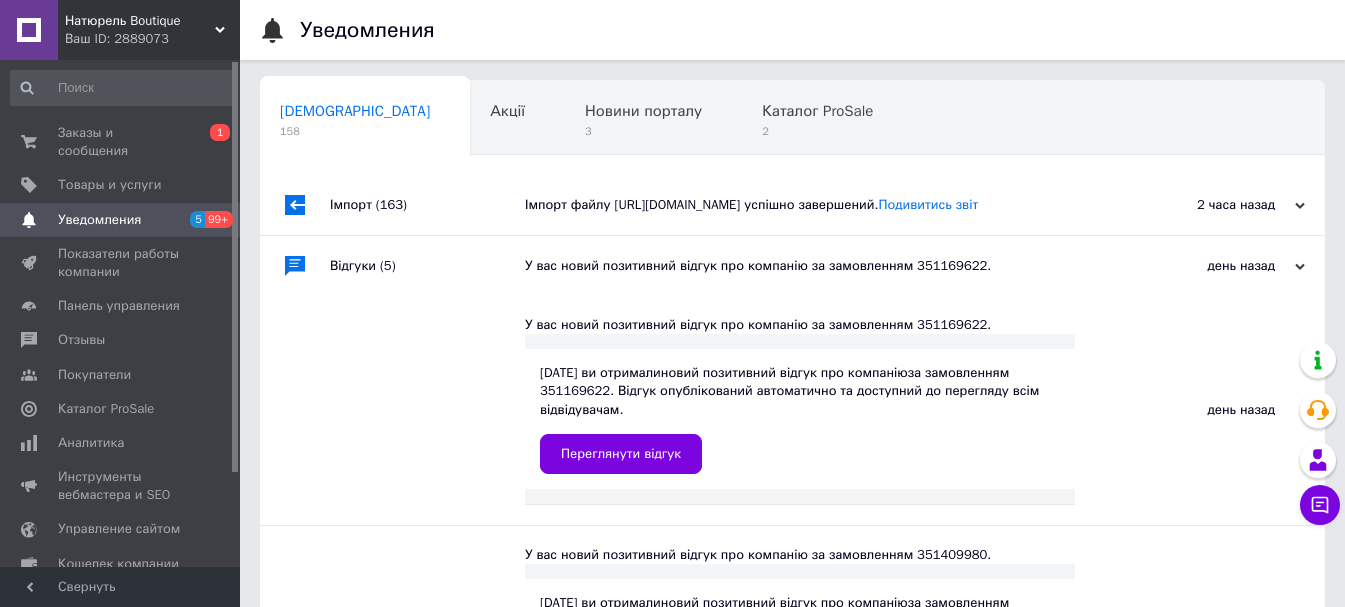 click on "У вас новий позитивний відгук про компанію за замовленням 351169622." at bounding box center [815, 266] 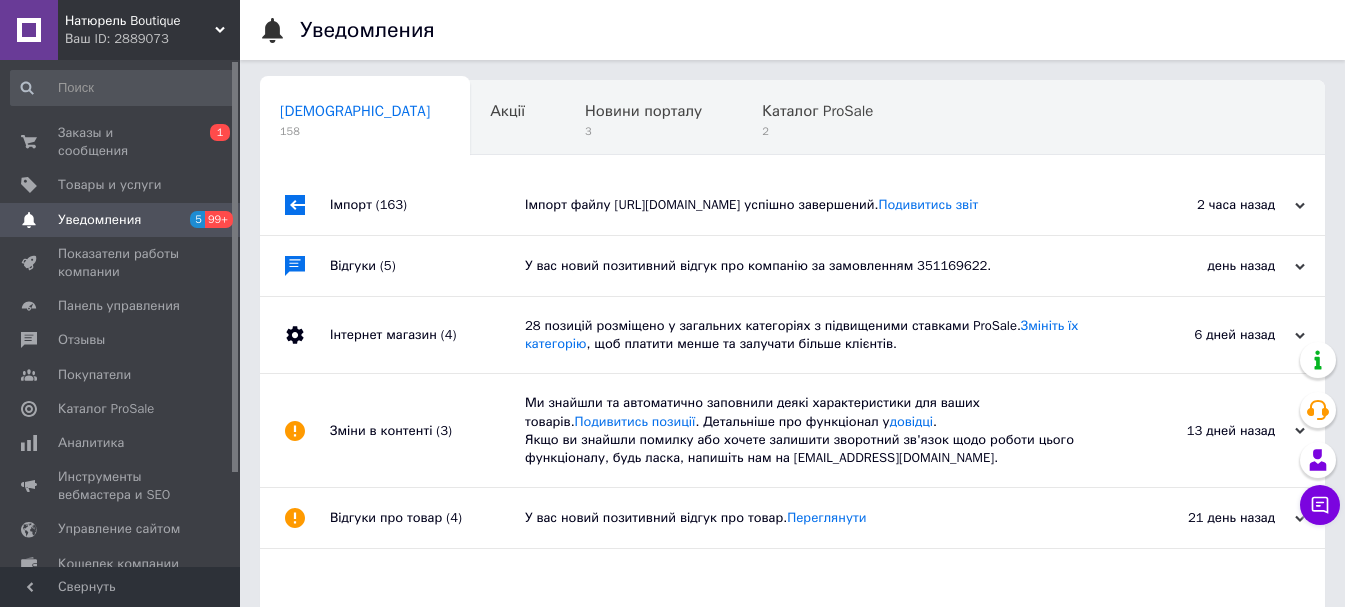 scroll, scrollTop: 198, scrollLeft: 0, axis: vertical 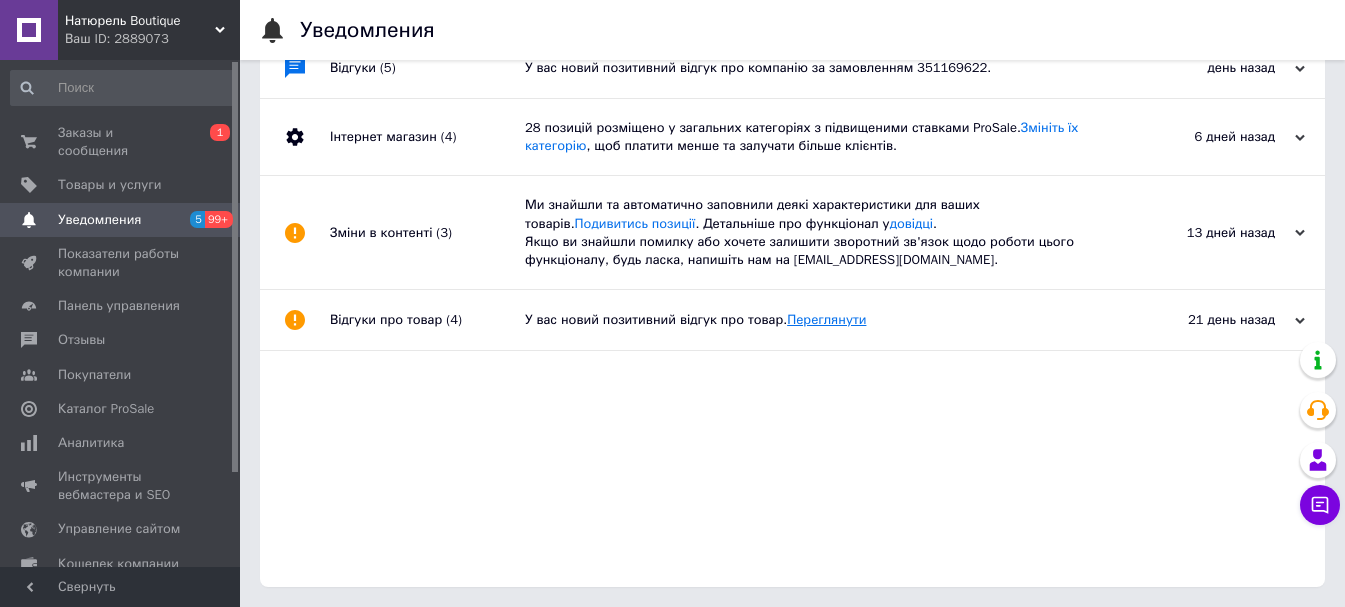 click on "Переглянути" at bounding box center [826, 319] 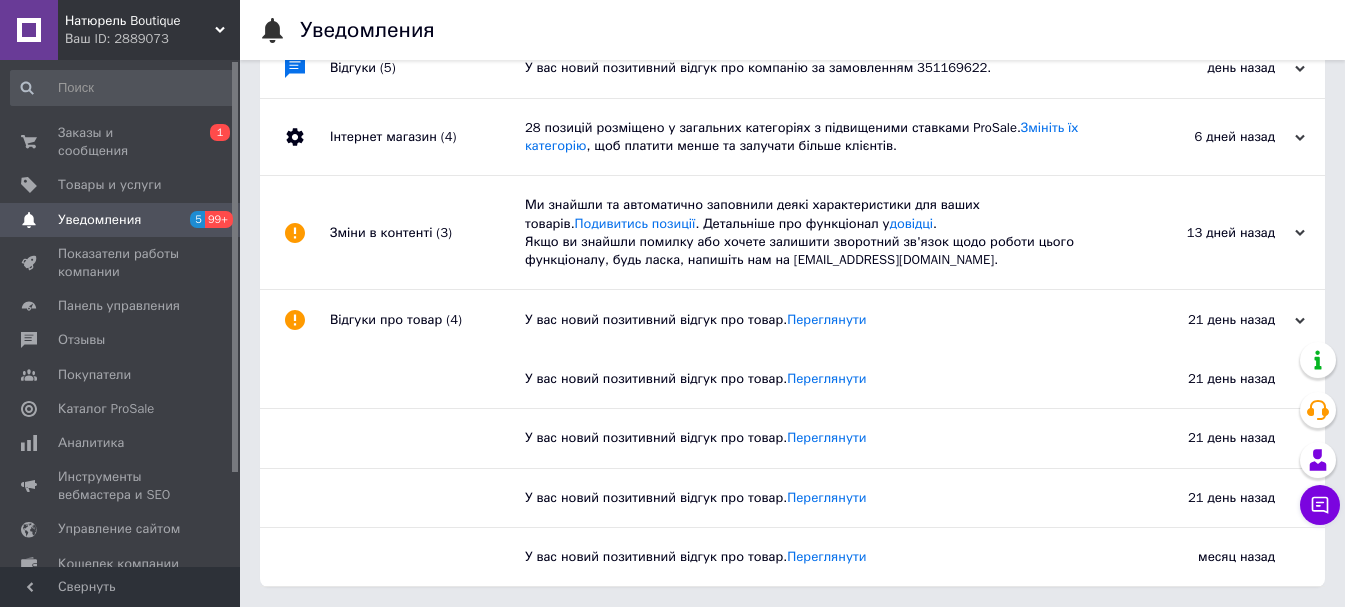 click on "Уведомления" at bounding box center [121, 220] 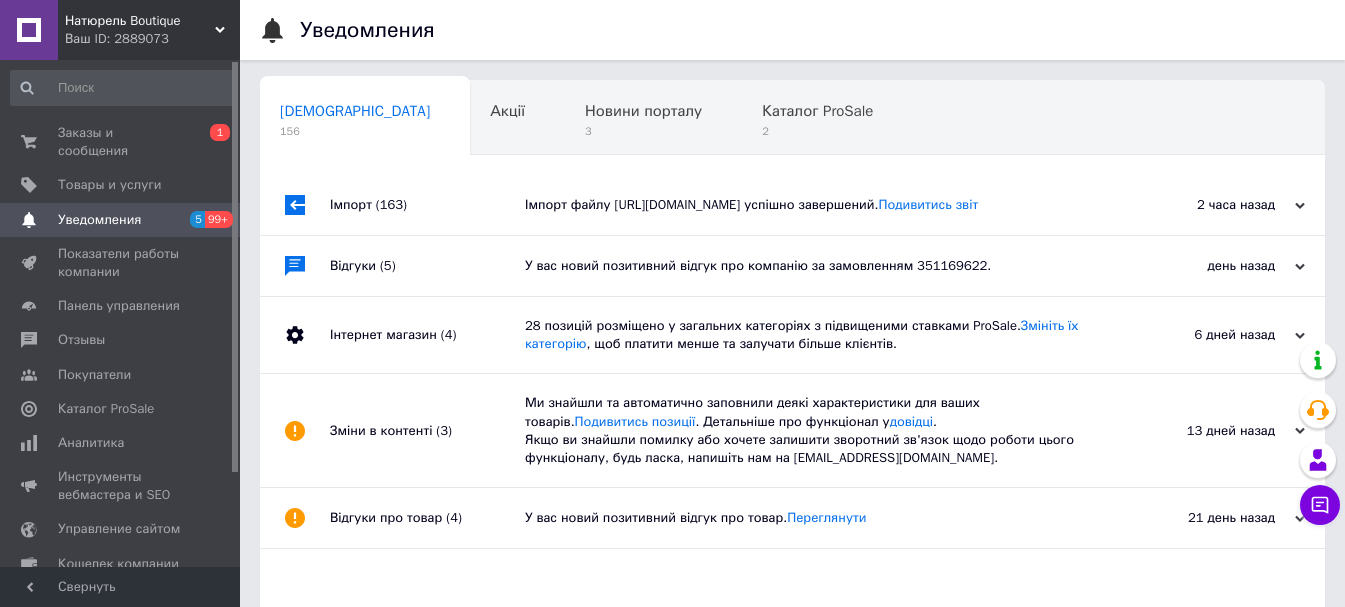click on "У вас новий позитивний відгук про компанію за замовленням 351169622." at bounding box center [815, 266] 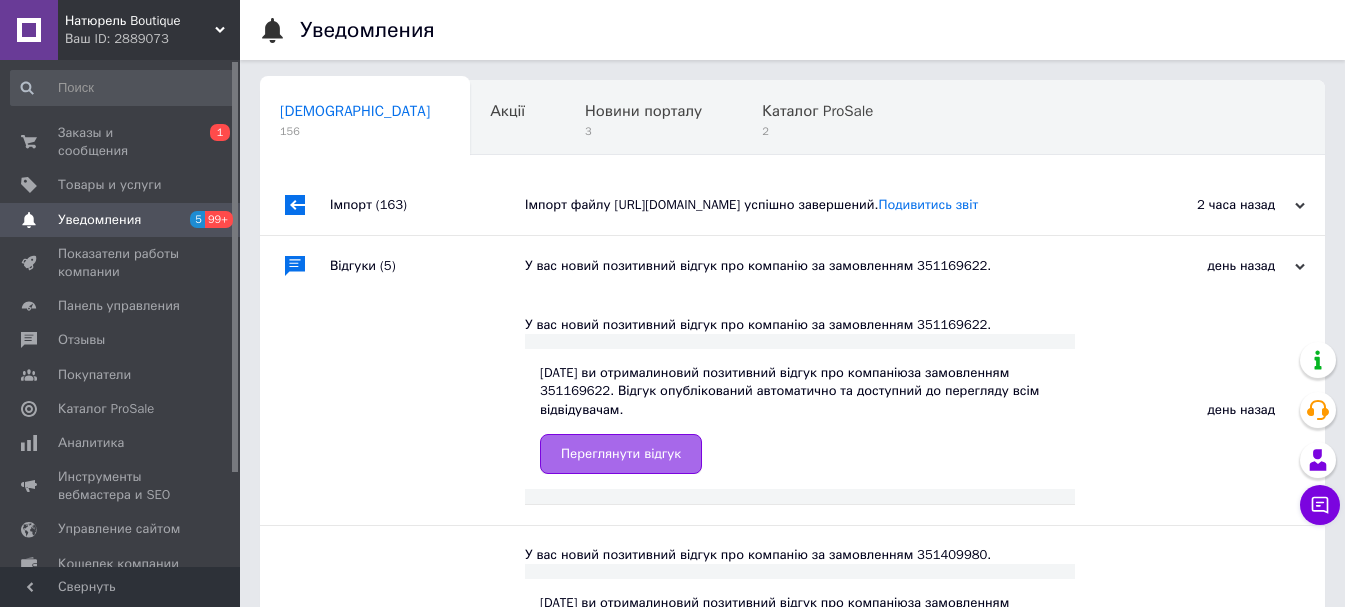 click on "Переглянути відгук" at bounding box center [621, 454] 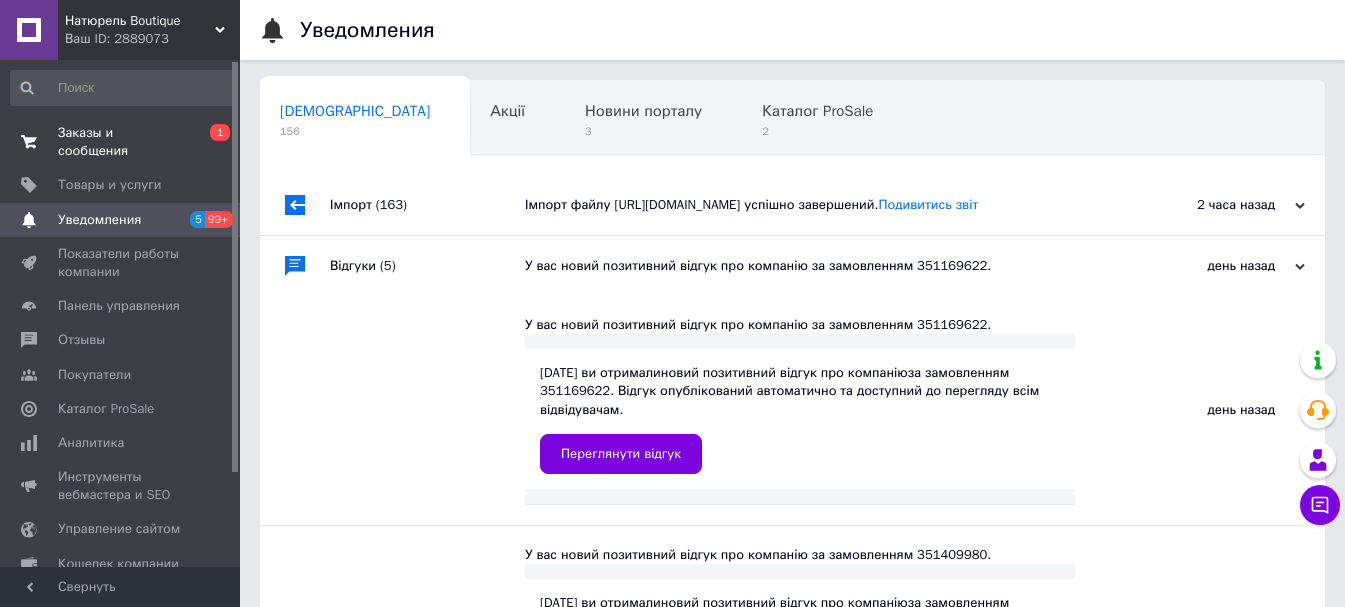 click on "Заказы и сообщения 0 1" at bounding box center (123, 142) 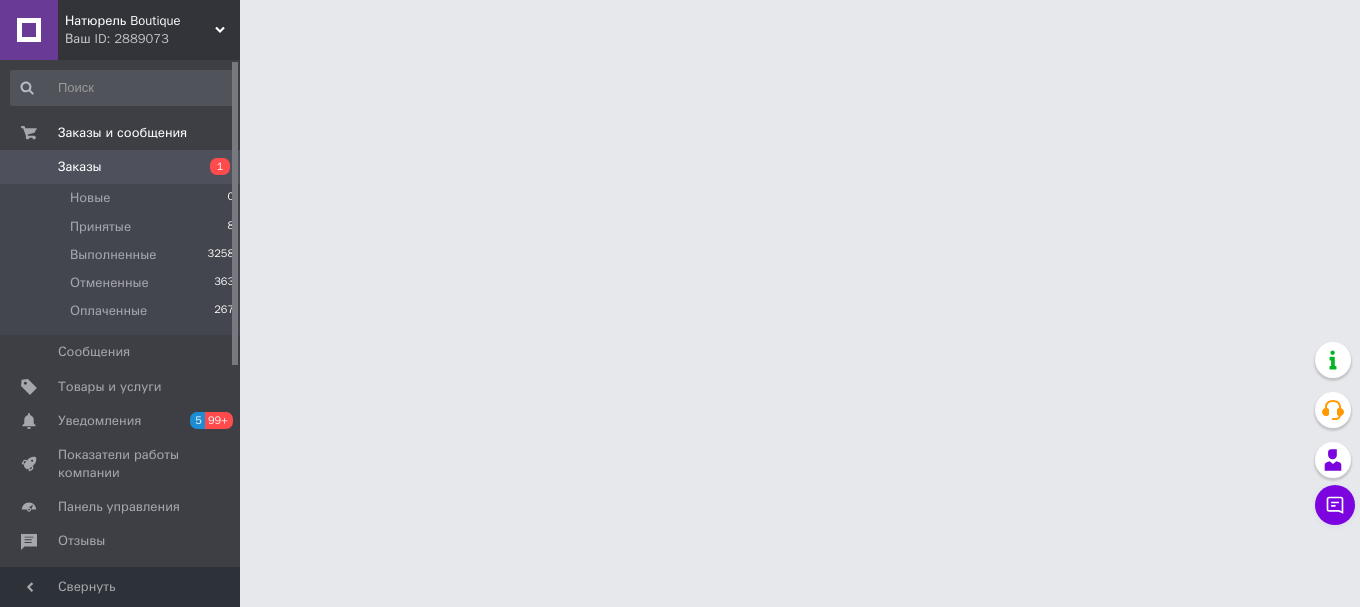 click on "Заказы" at bounding box center [121, 167] 